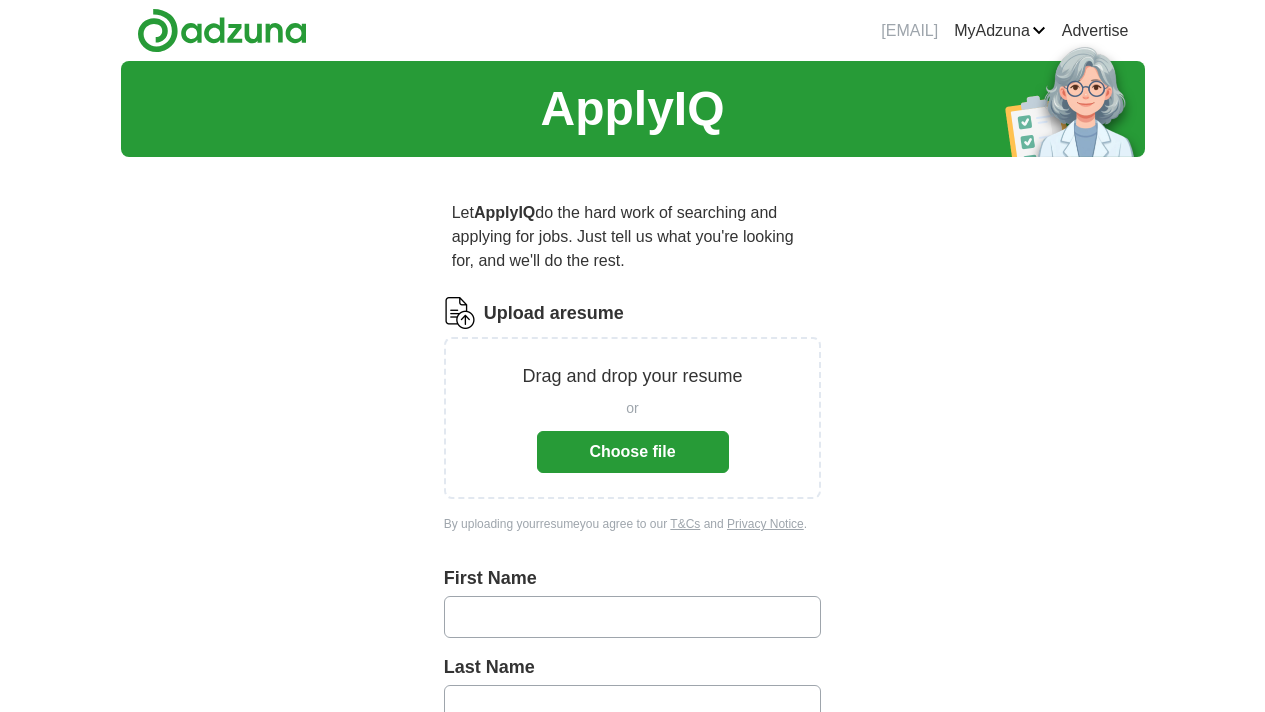 scroll, scrollTop: 0, scrollLeft: 0, axis: both 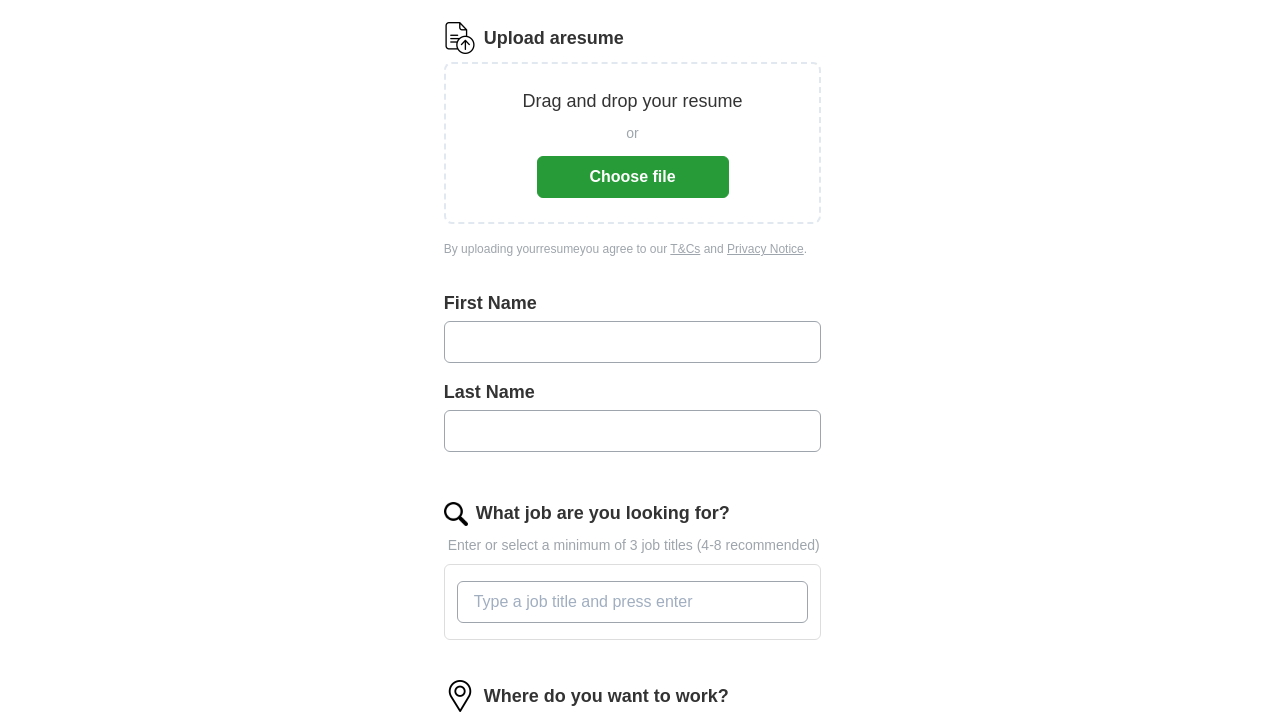 click at bounding box center [633, 342] 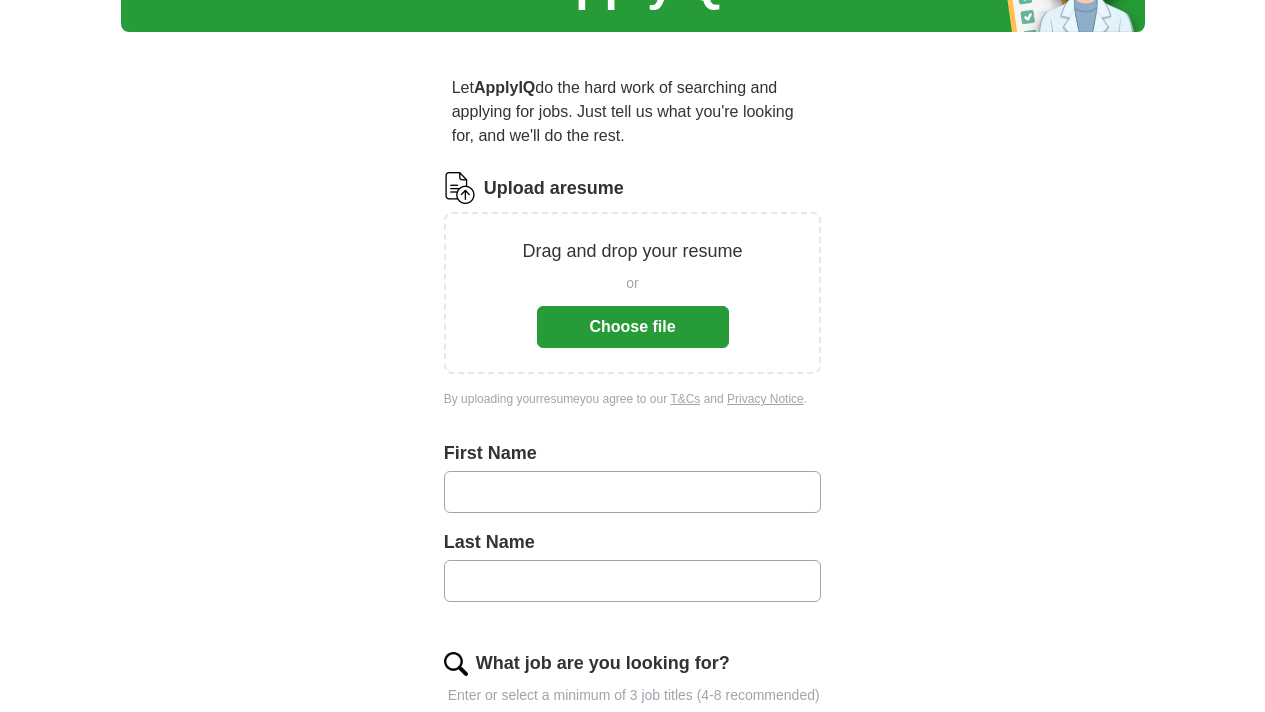 scroll, scrollTop: 0, scrollLeft: 0, axis: both 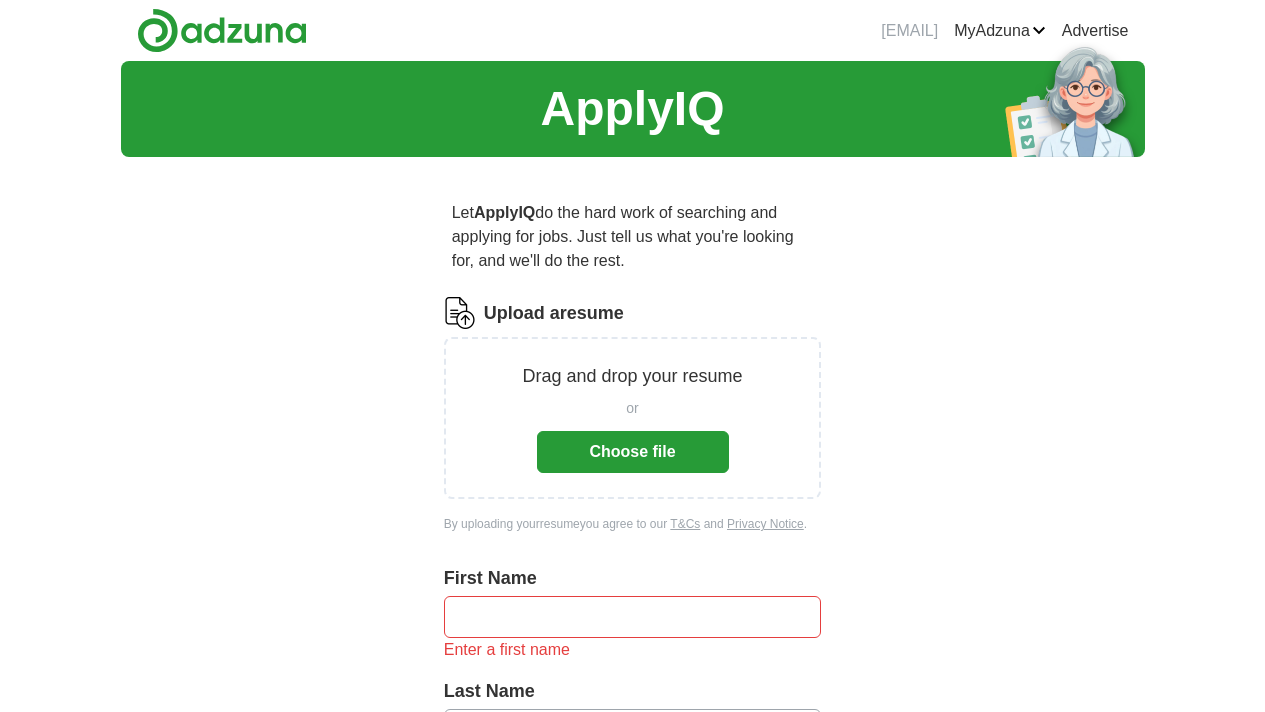click on "Choose file" at bounding box center [633, 452] 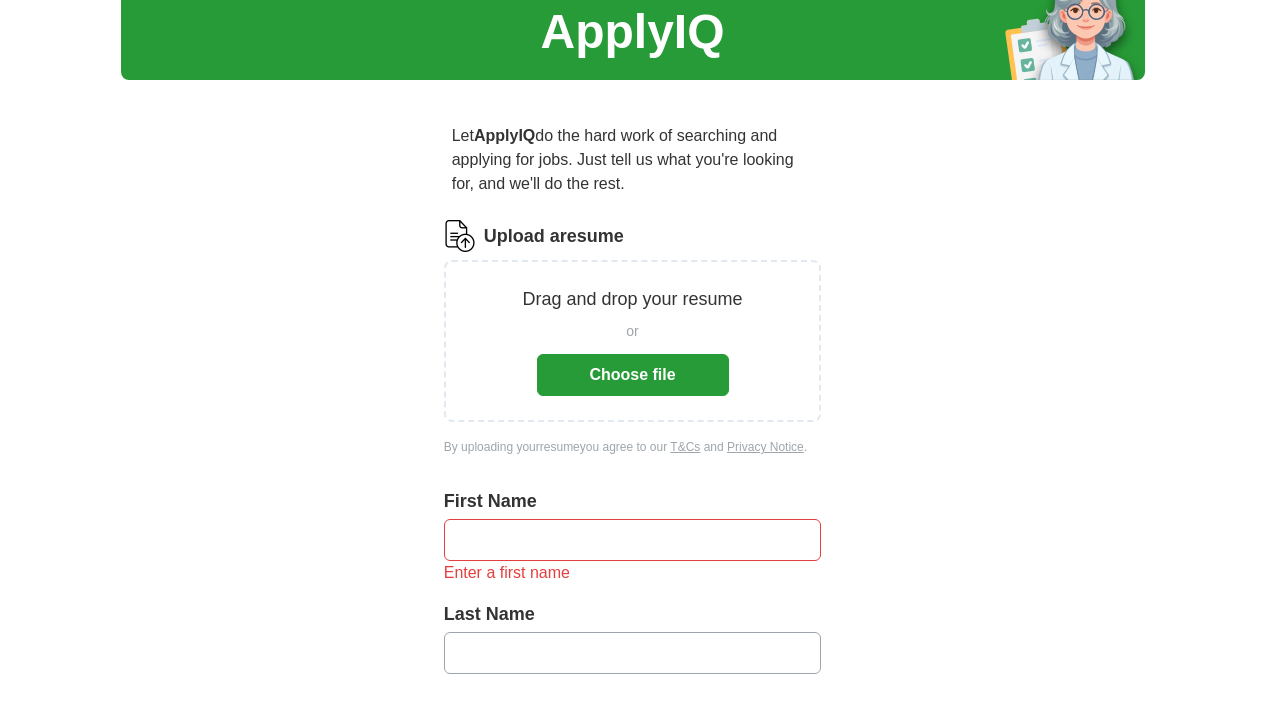 scroll, scrollTop: 0, scrollLeft: 0, axis: both 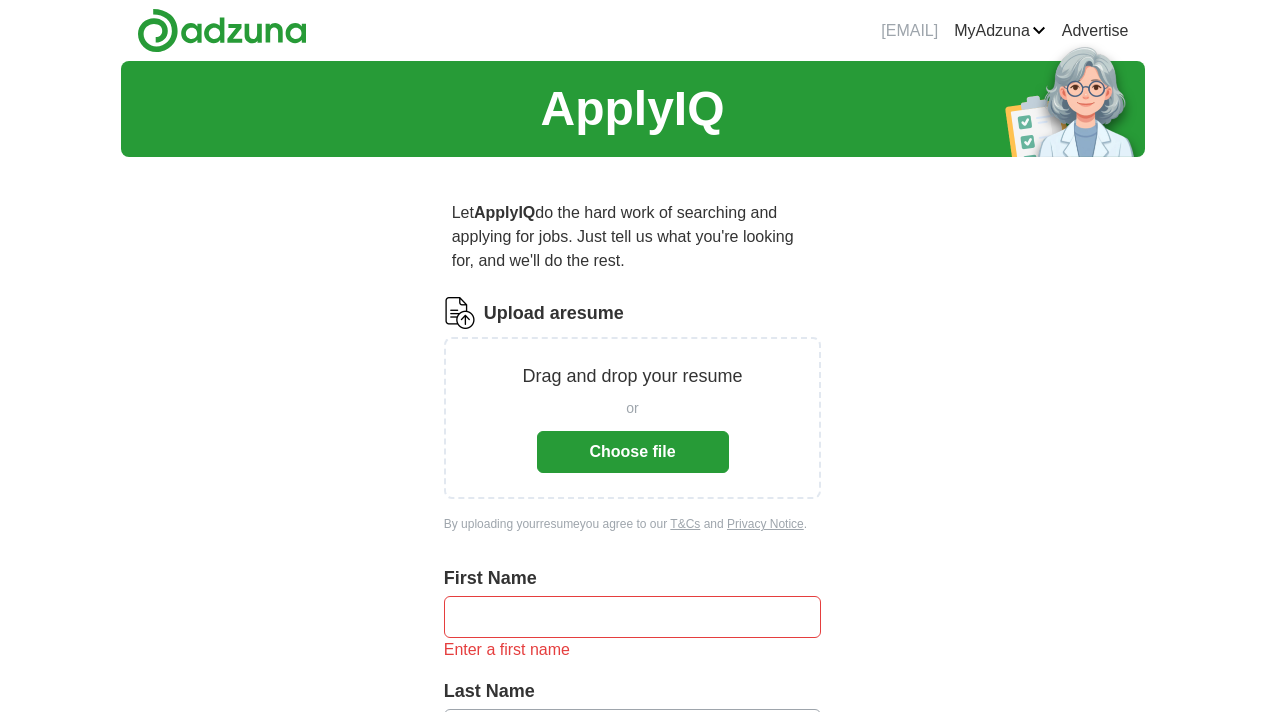 click at bounding box center [633, 617] 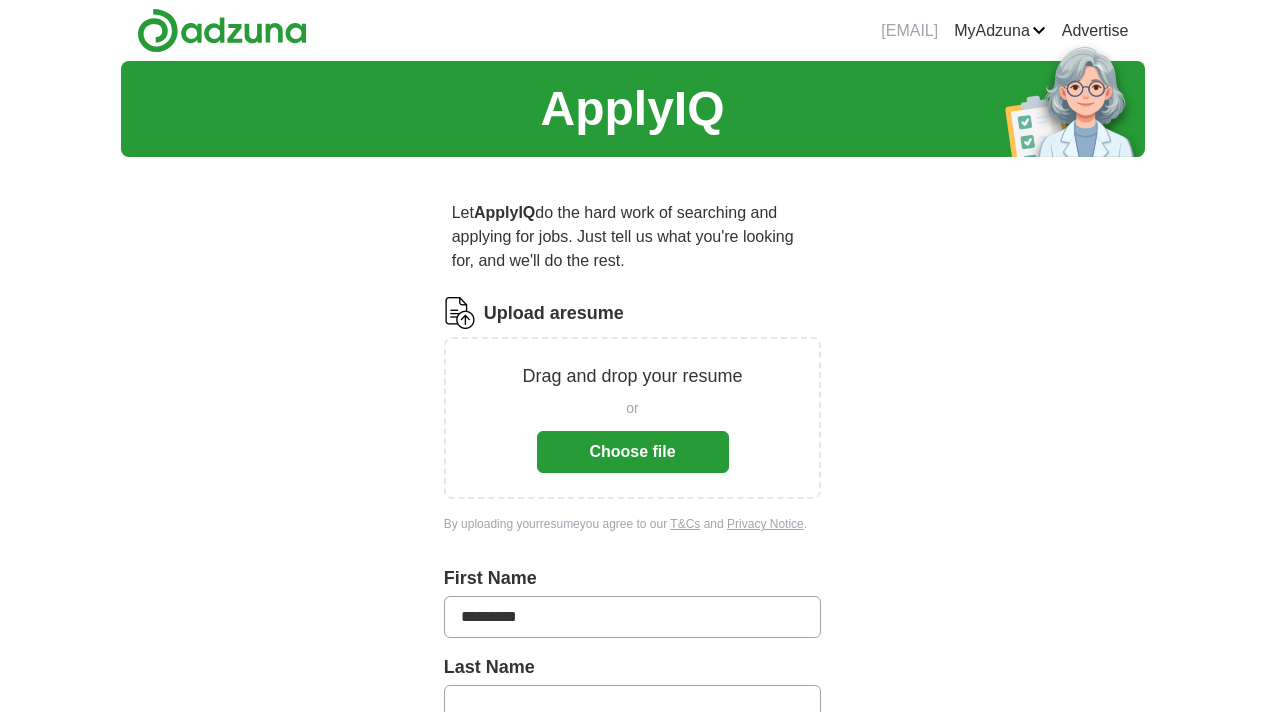 type on "********" 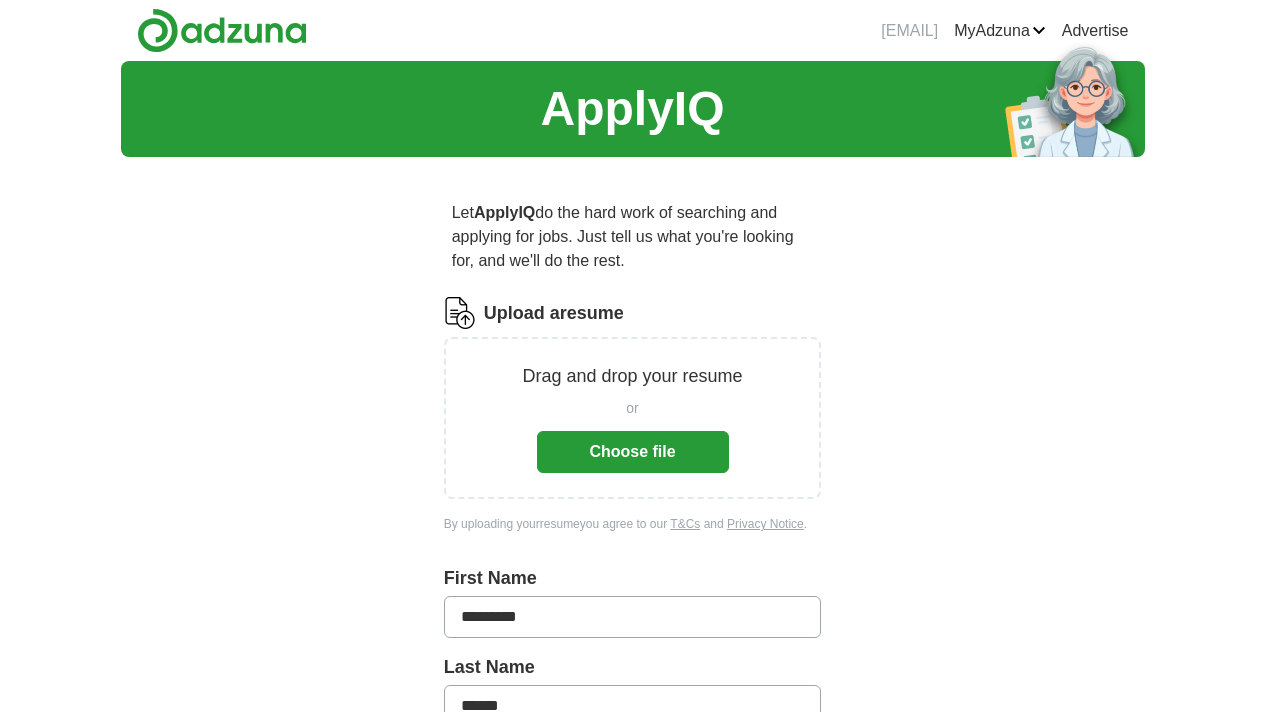 type on "******" 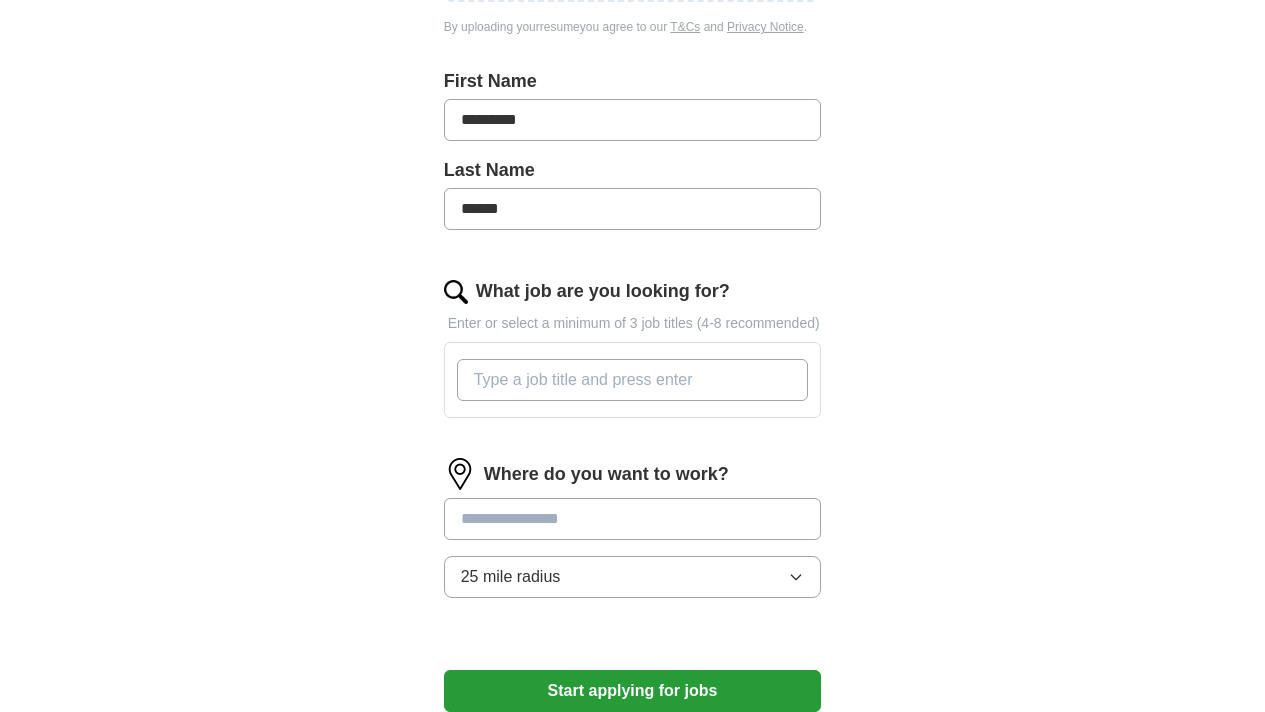 click on "What job are you looking for?" at bounding box center (633, 380) 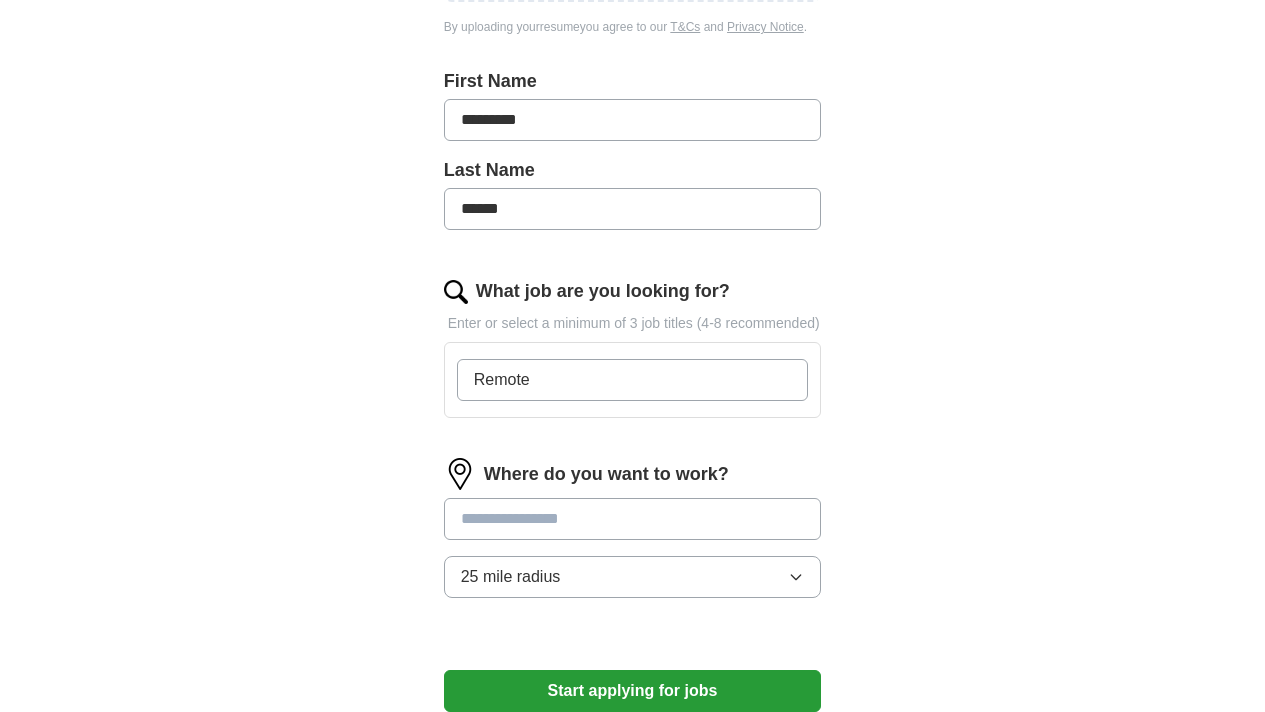 type on "Remote" 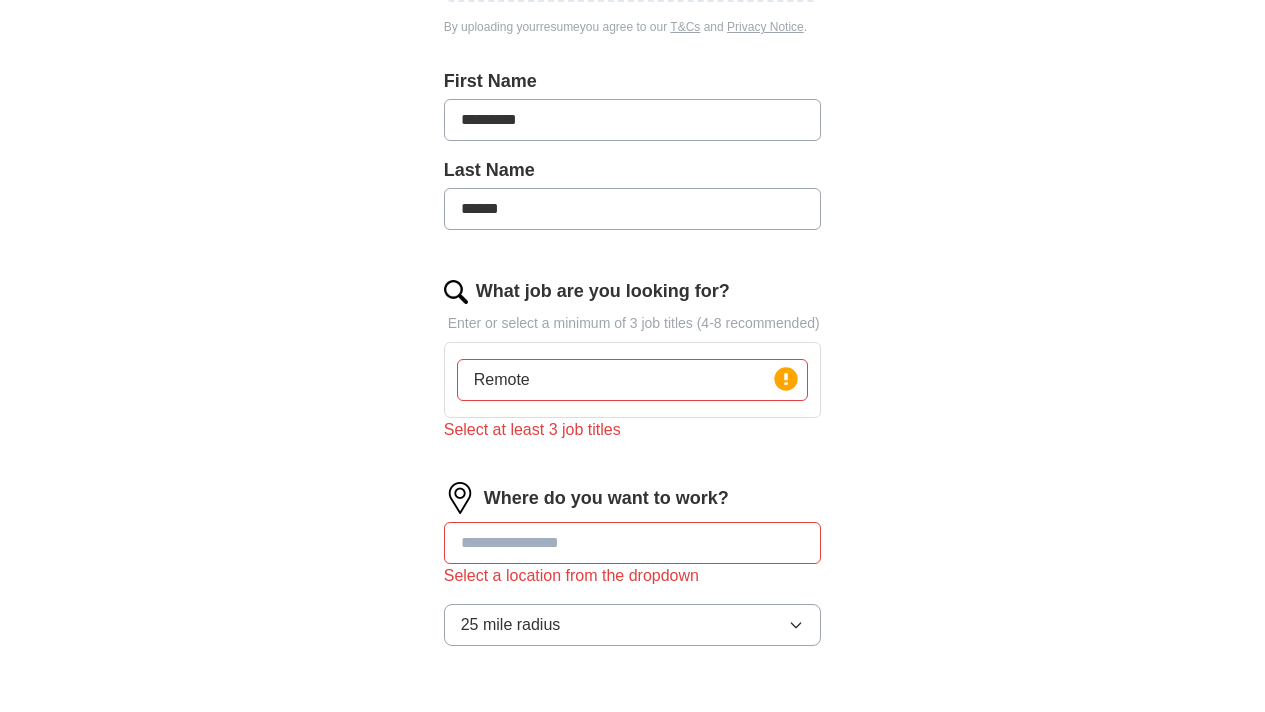 click on "Remote" at bounding box center (633, 380) 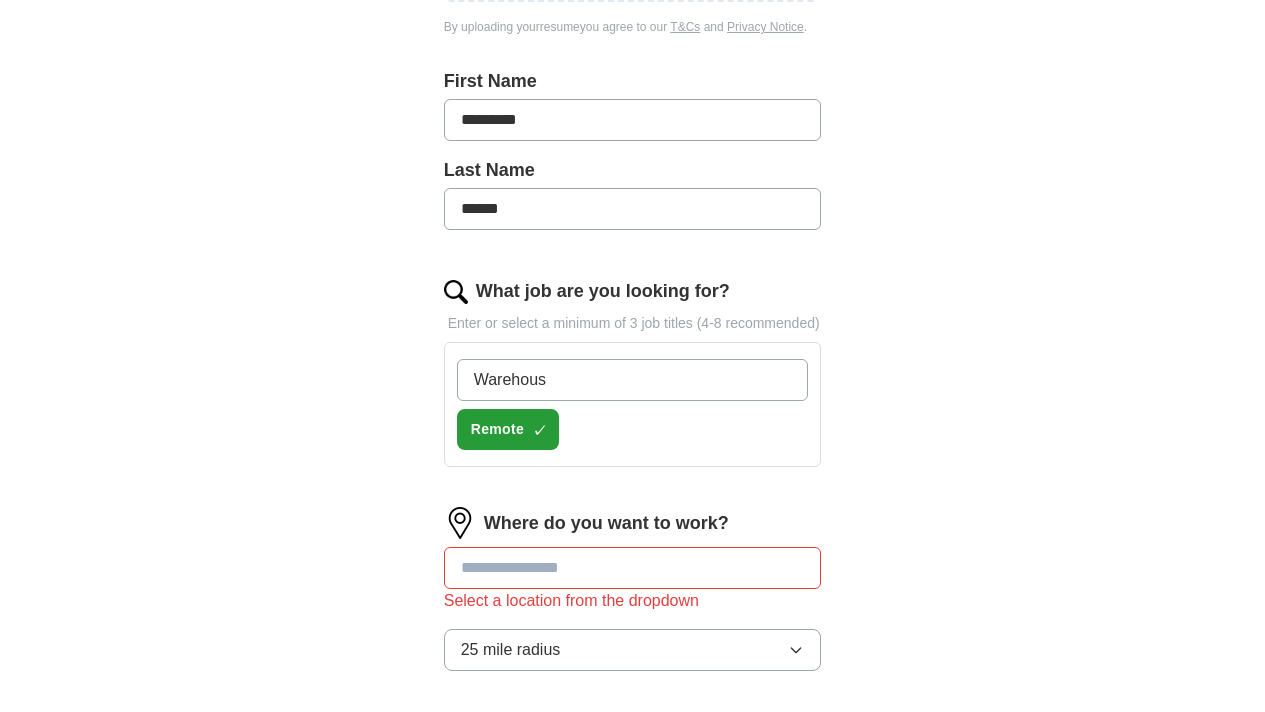 type on "Warehouse" 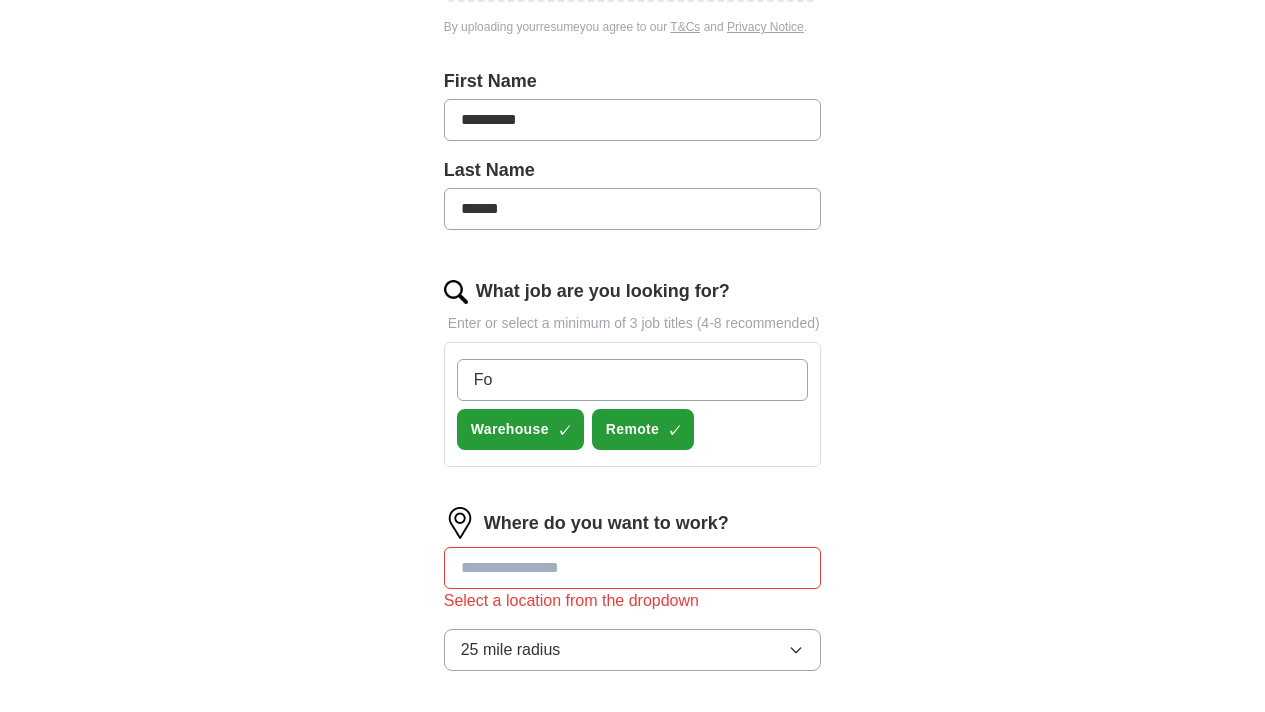 type on "F" 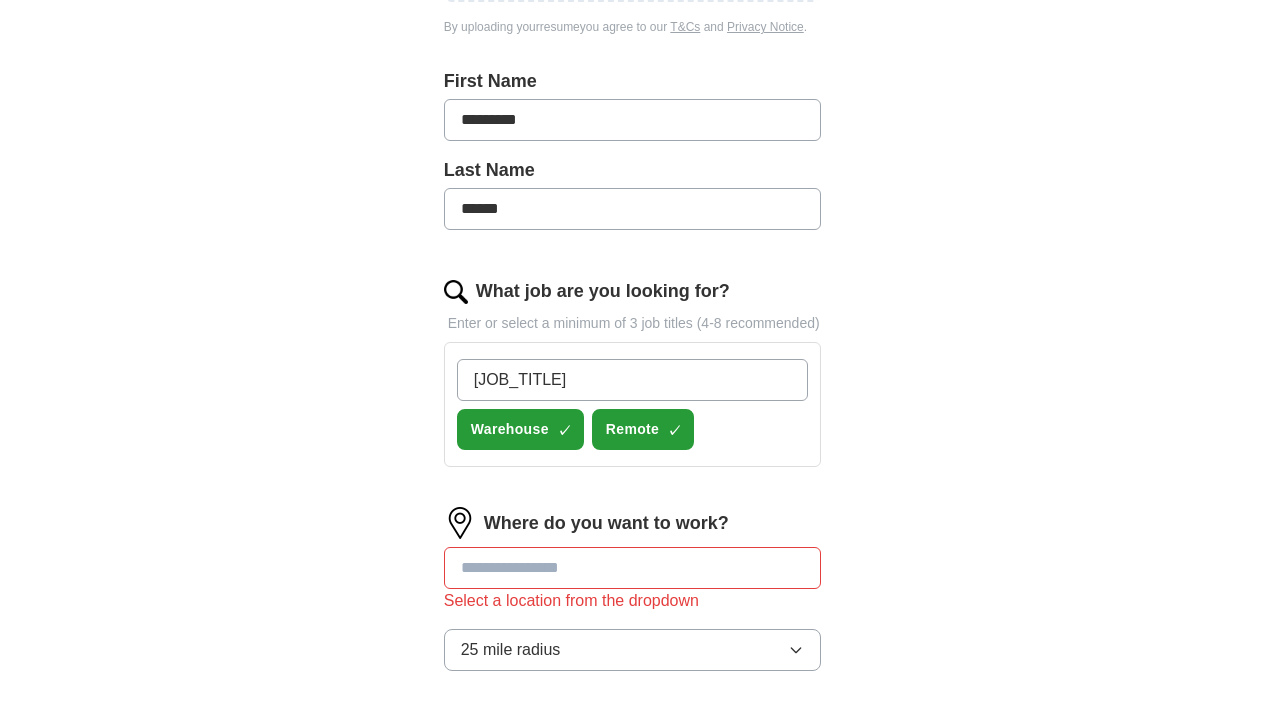 type on "D" 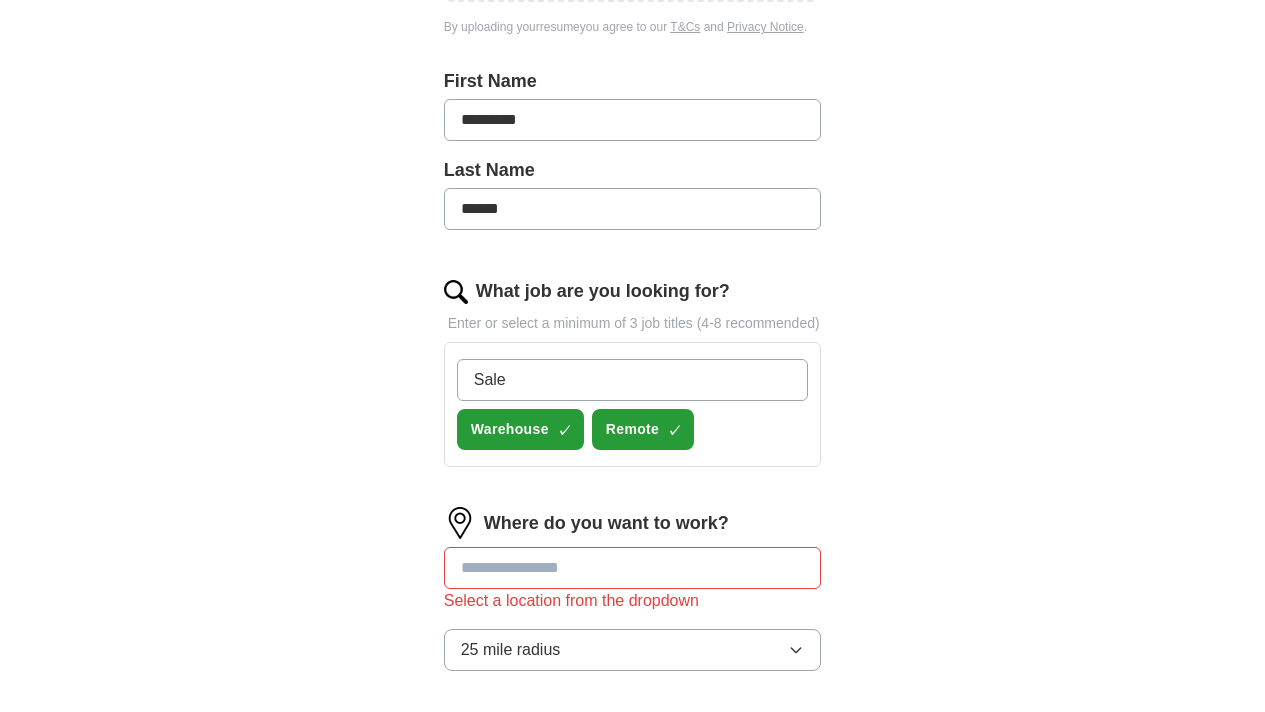 type on "Sales" 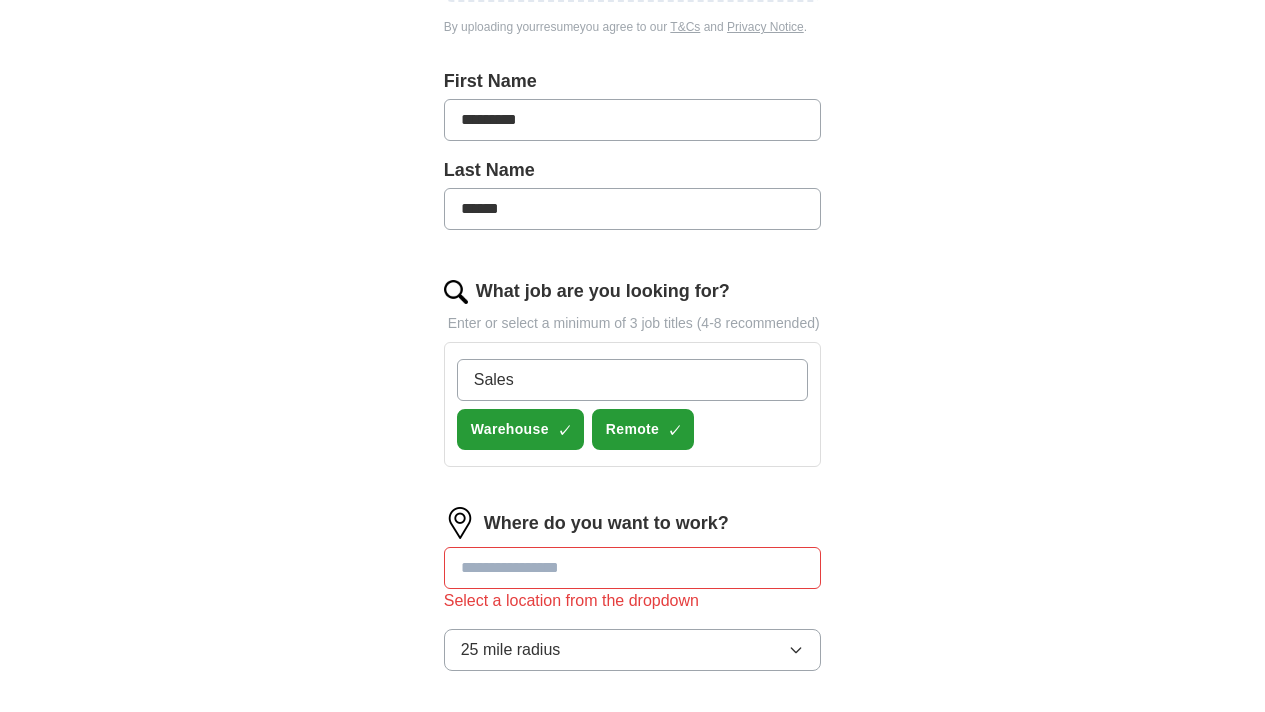 type 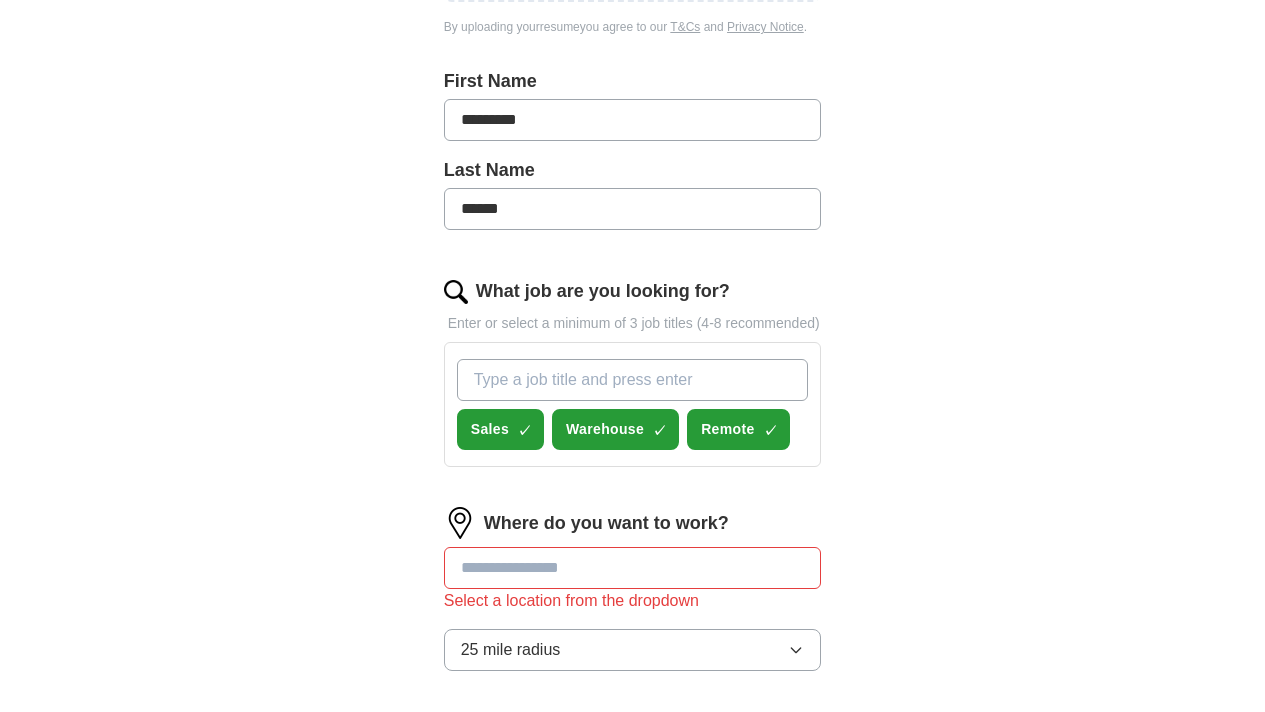 click at bounding box center [633, 568] 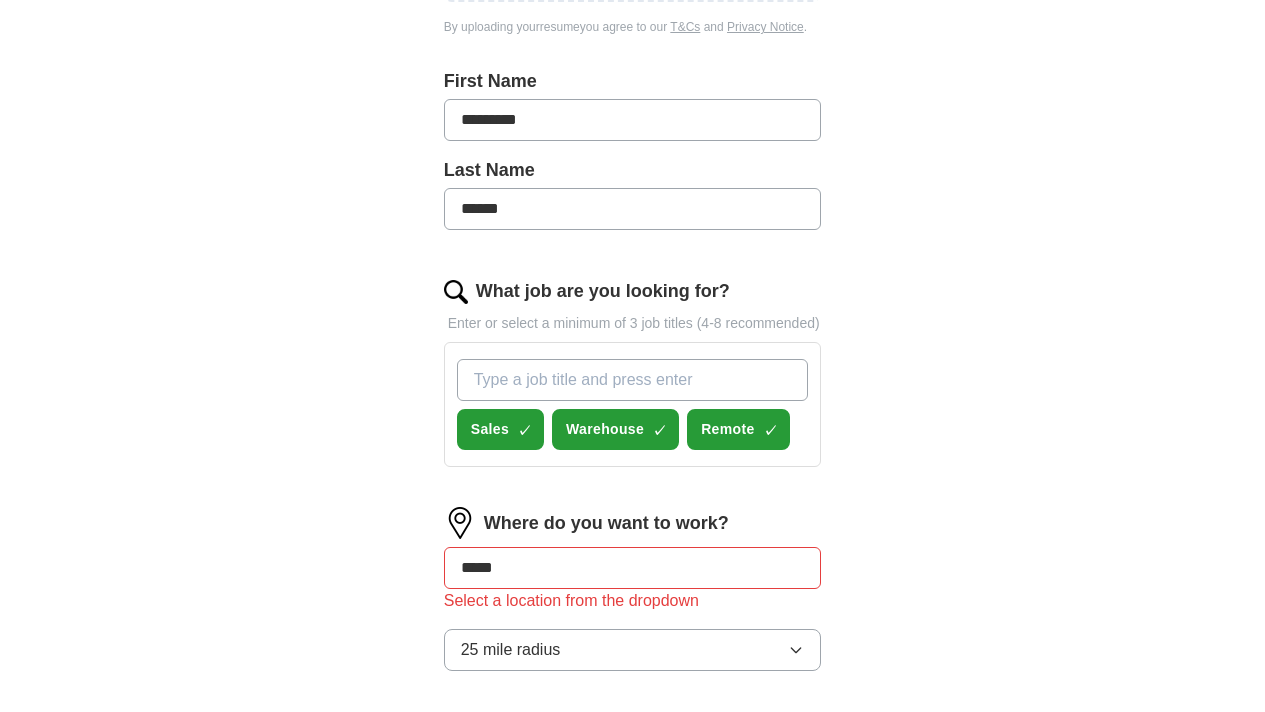 click on "Start applying for jobs" at bounding box center (633, 764) 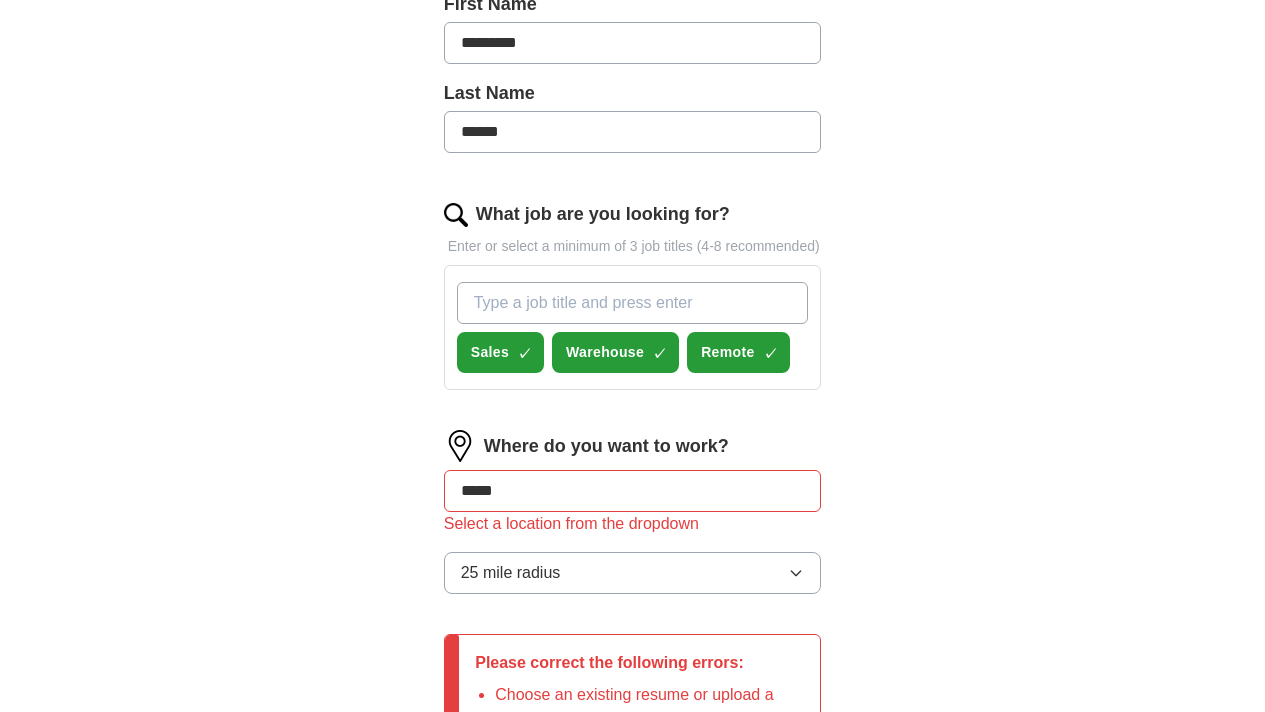 scroll, scrollTop: 611, scrollLeft: 0, axis: vertical 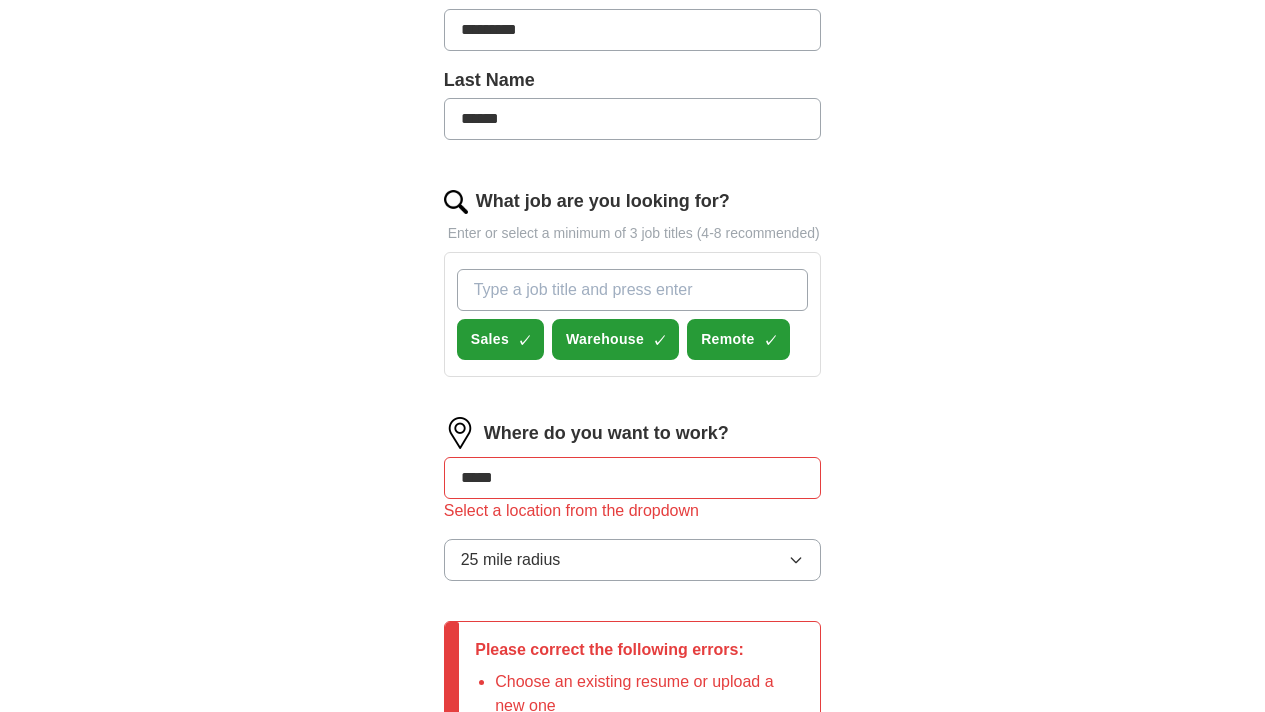 click on "Select a location from the dropdown 25 mile radius" at bounding box center [633, 507] 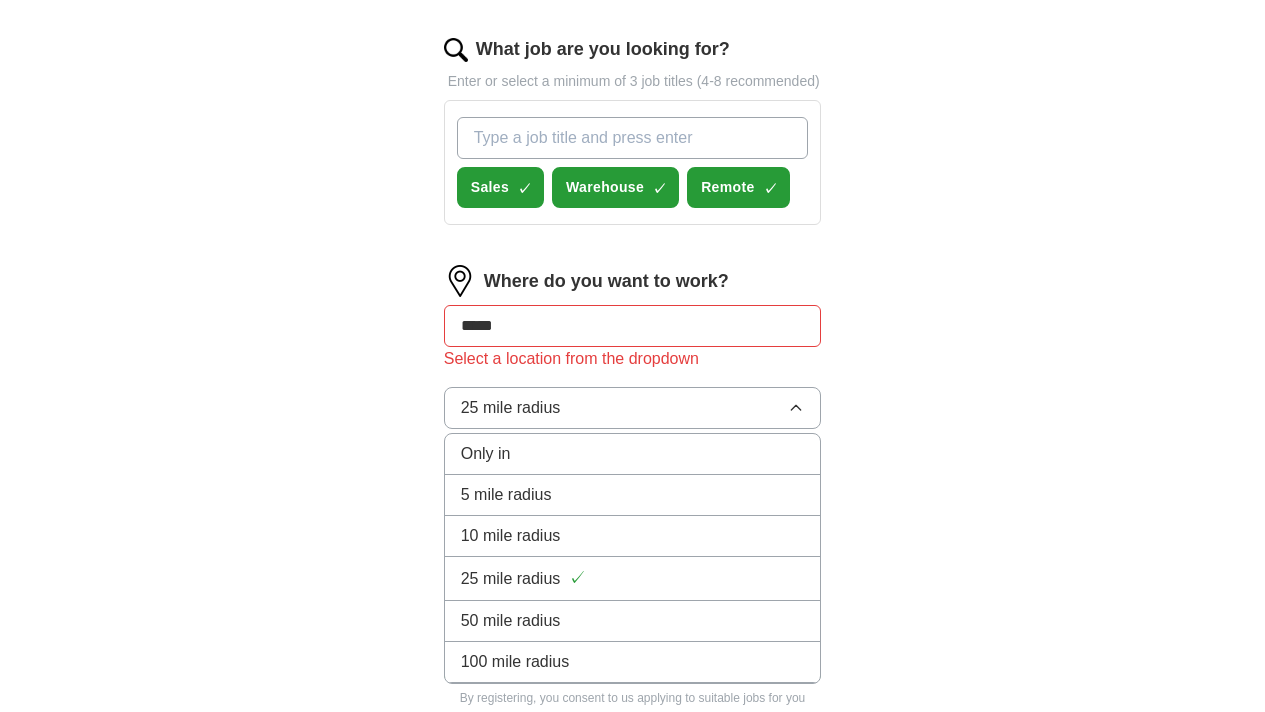 scroll, scrollTop: 777, scrollLeft: 0, axis: vertical 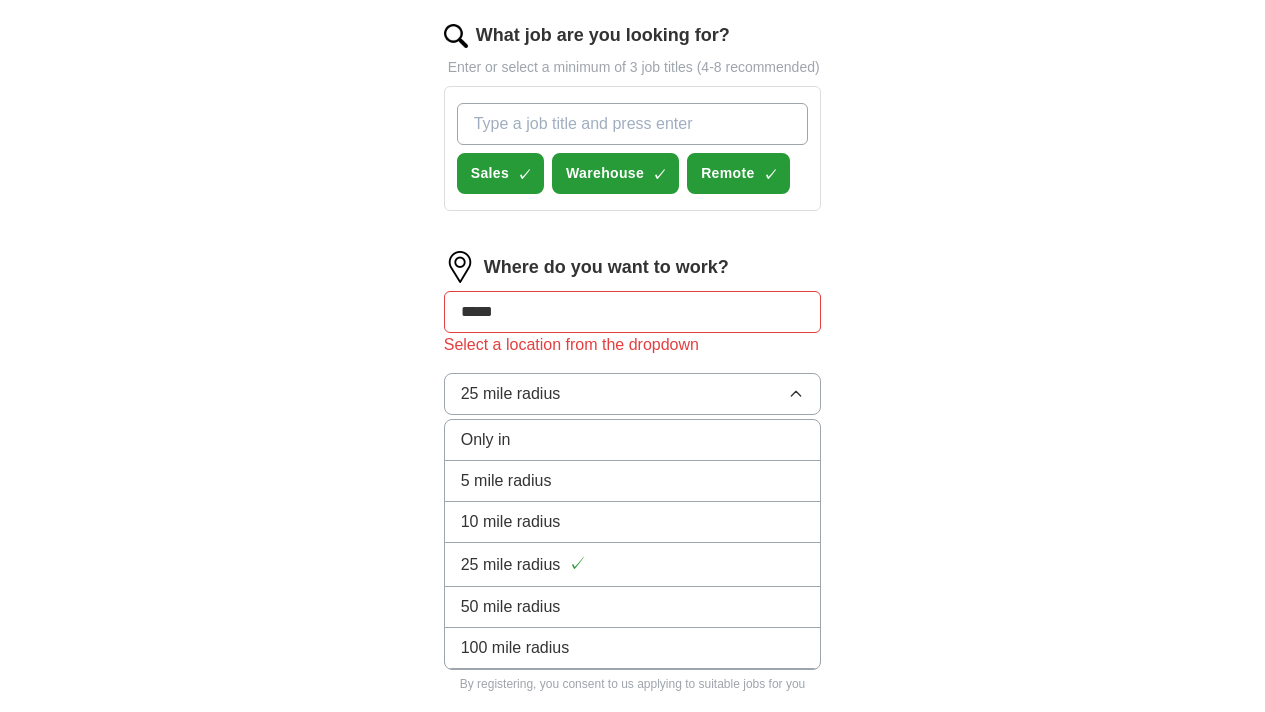 click on "25 mile radius ✓" at bounding box center [633, 564] 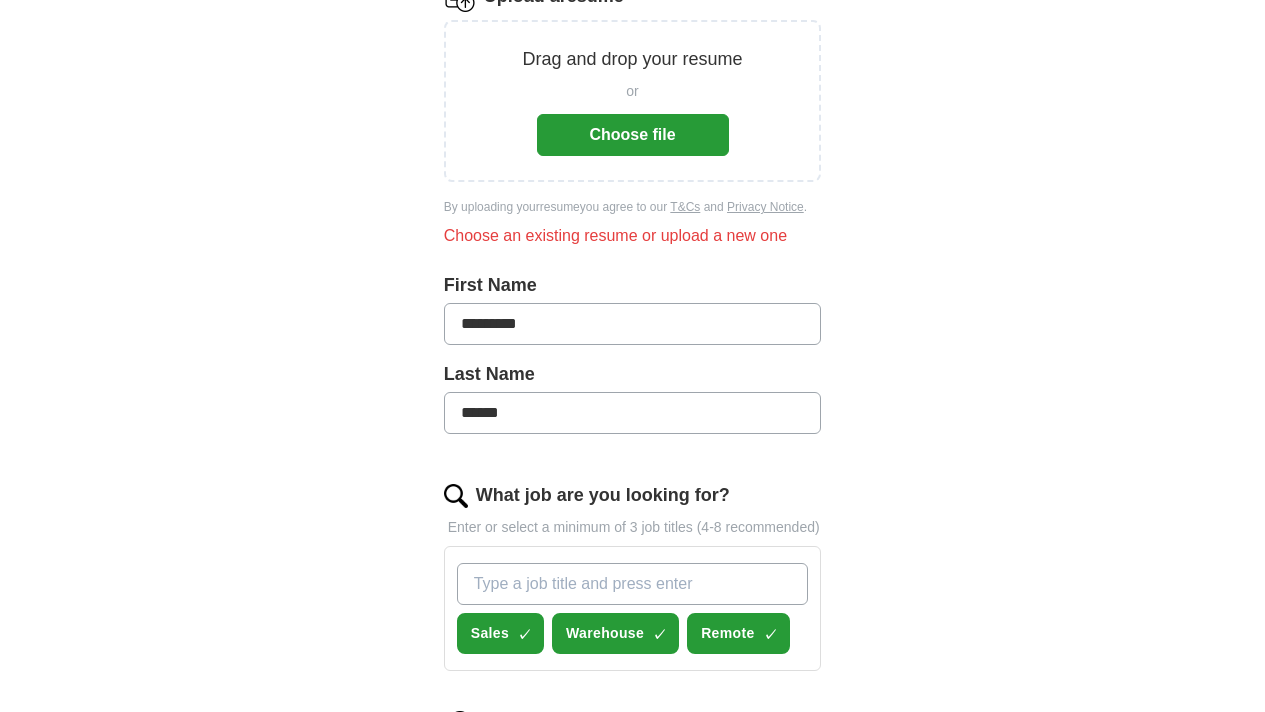 scroll, scrollTop: 296, scrollLeft: 0, axis: vertical 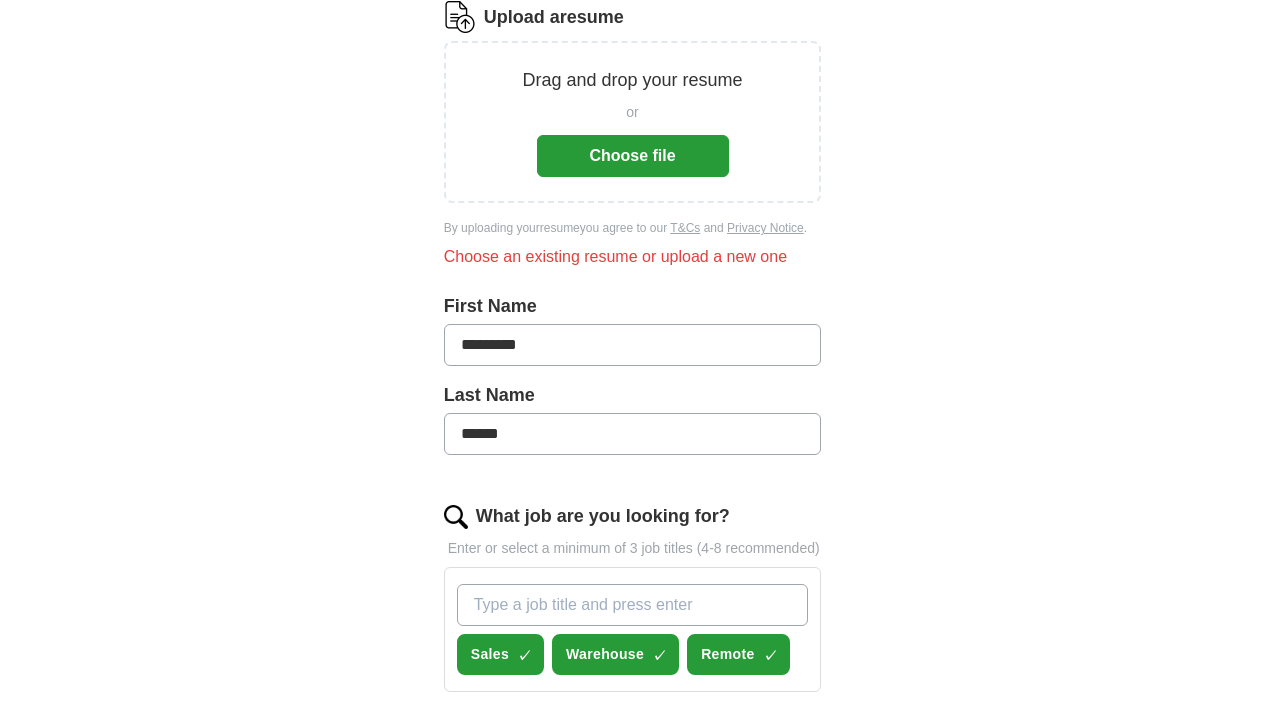 click on "Drag and drop your resume or Choose file" at bounding box center (633, 122) 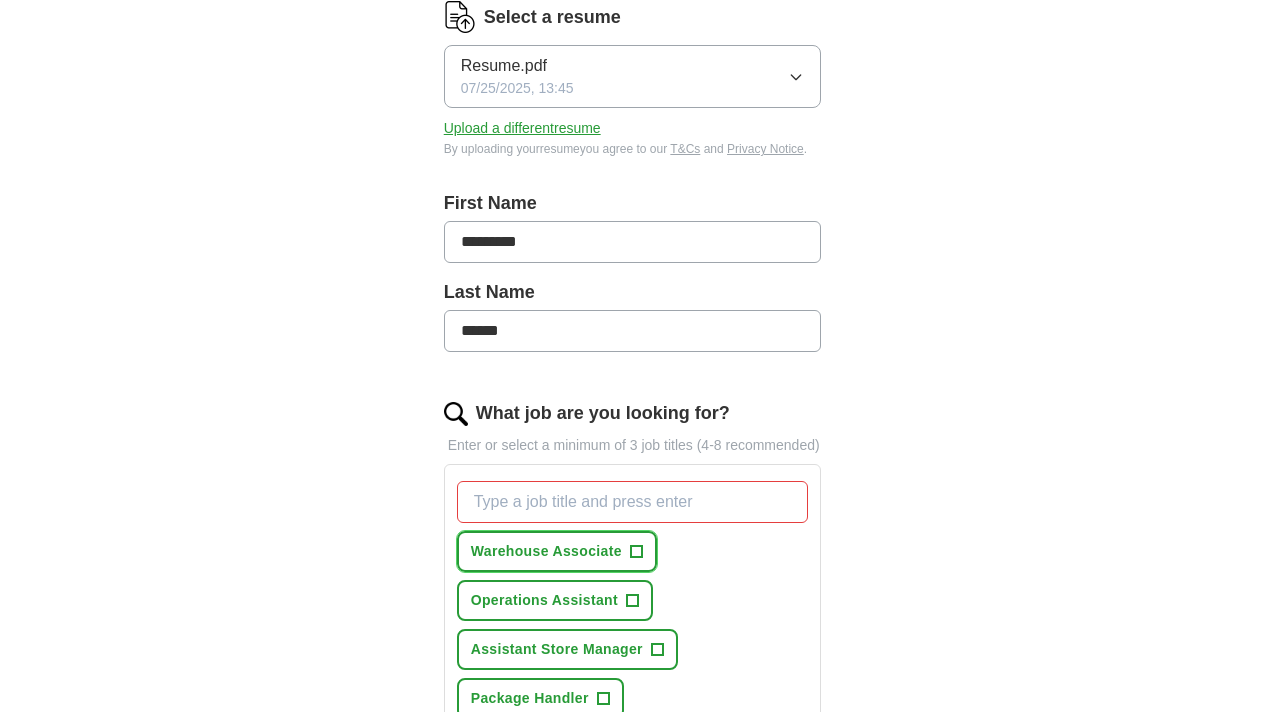 click on "Warehouse Associate" at bounding box center [546, 551] 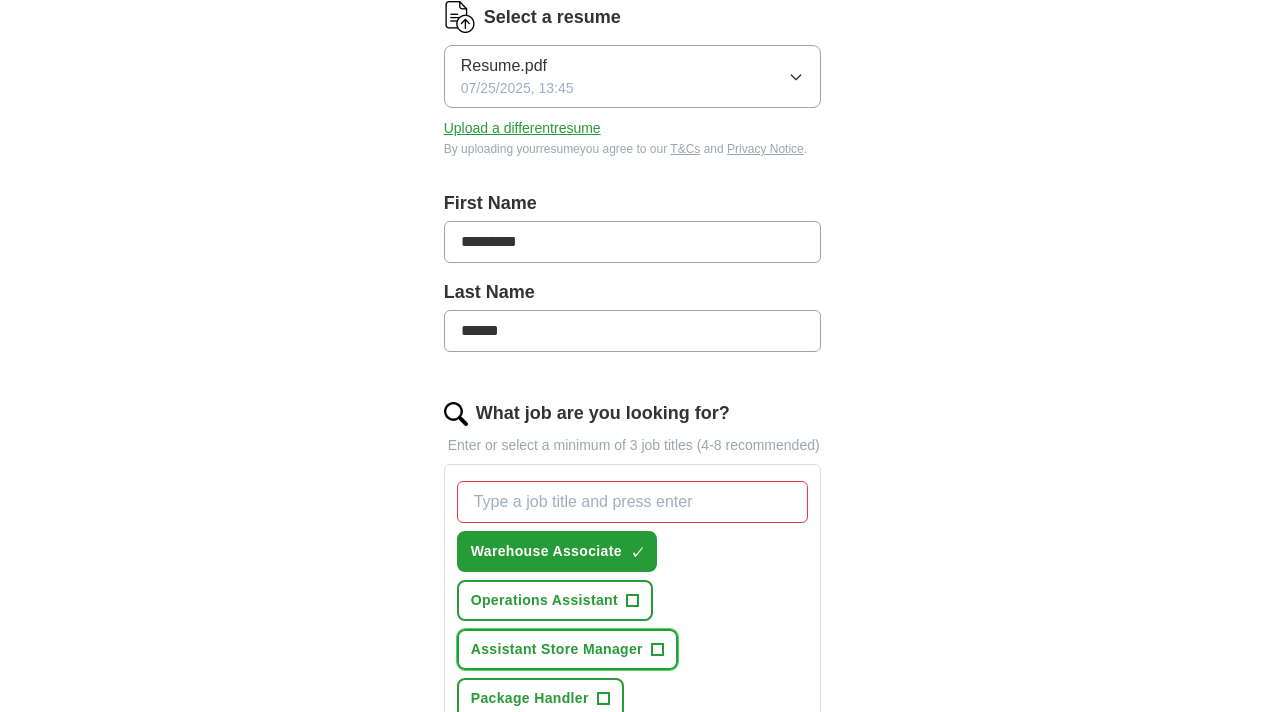 click on "Assistant Store Manager" at bounding box center [557, 649] 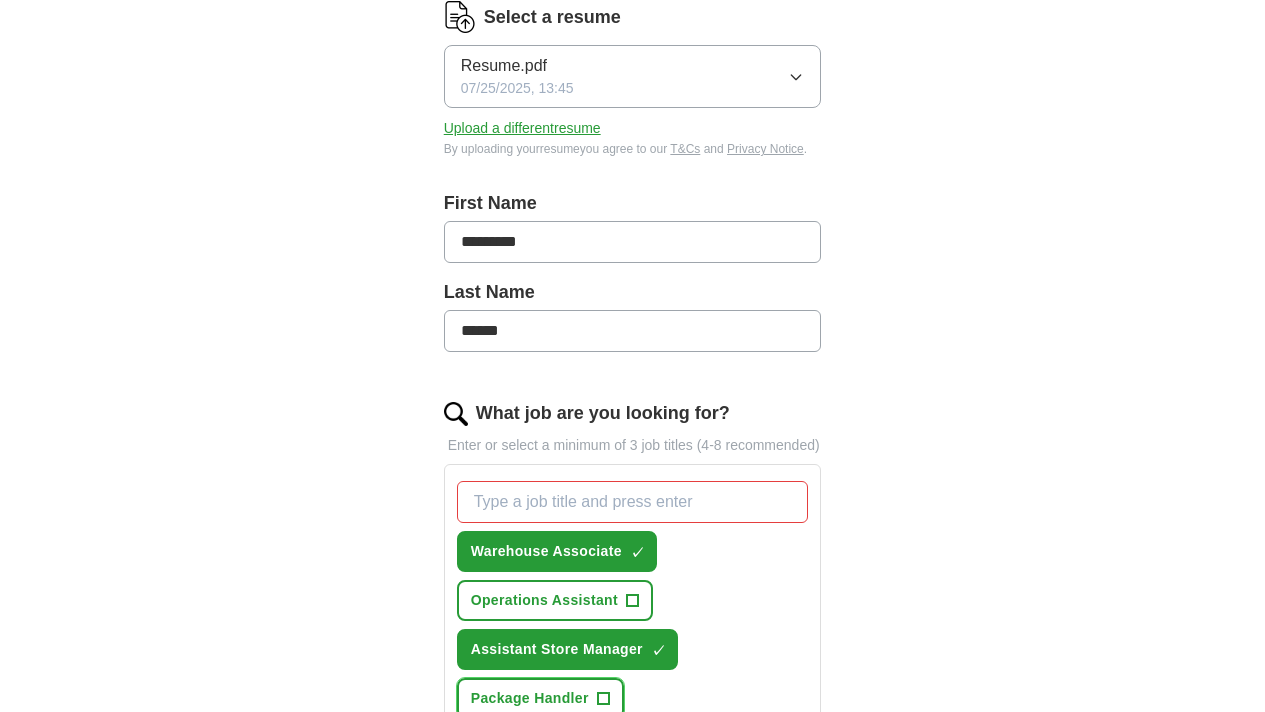 click on "Package Handler" at bounding box center [530, 698] 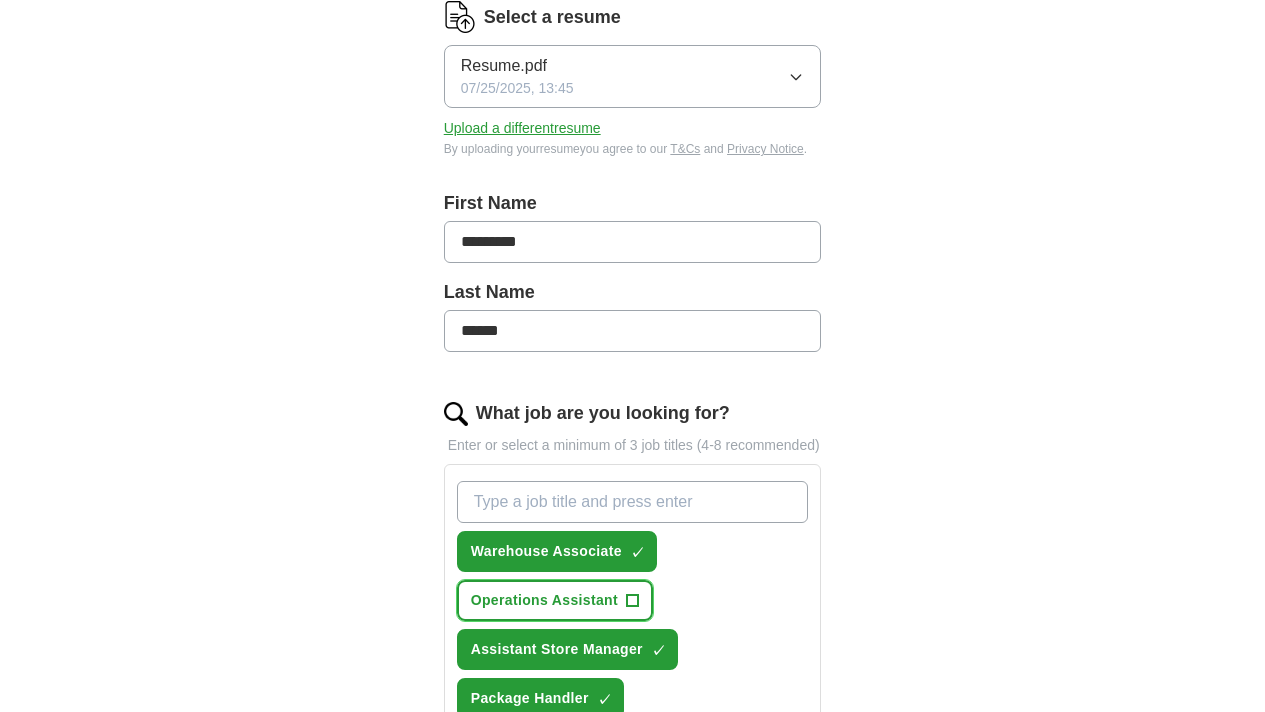 click on "Operations Assistant" at bounding box center [544, 600] 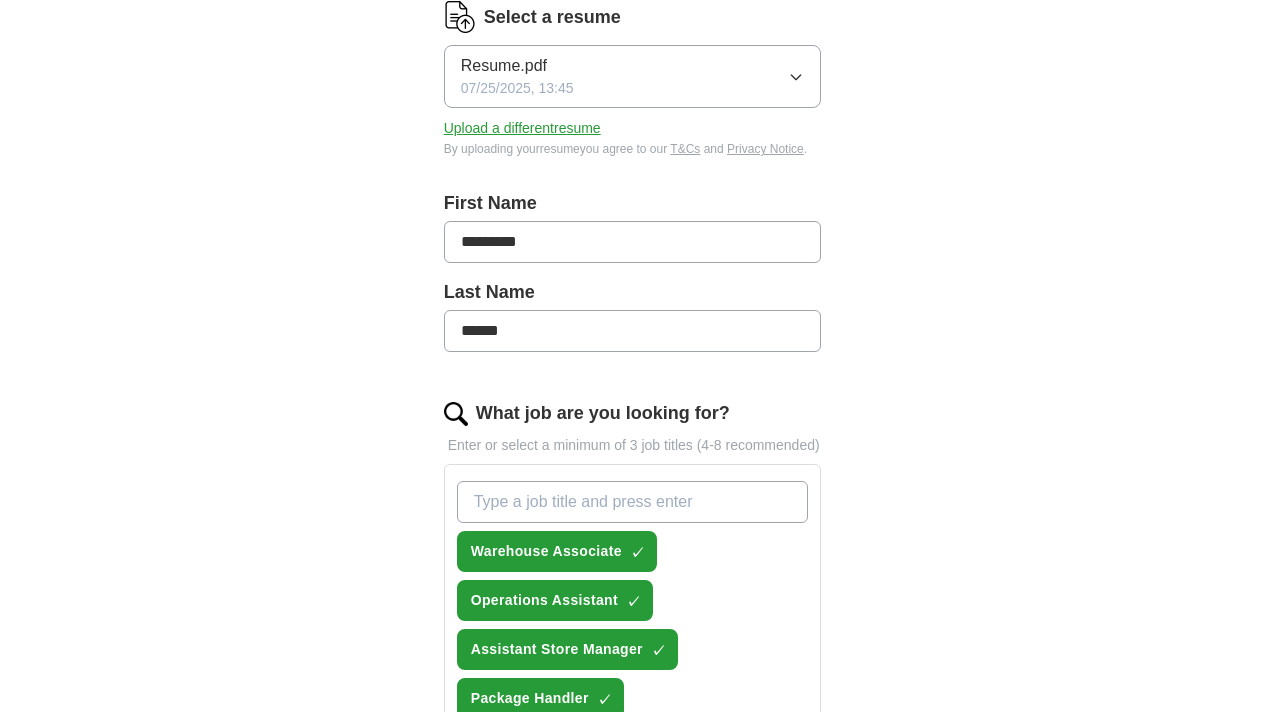click on "Logistics Assistant" at bounding box center (538, 796) 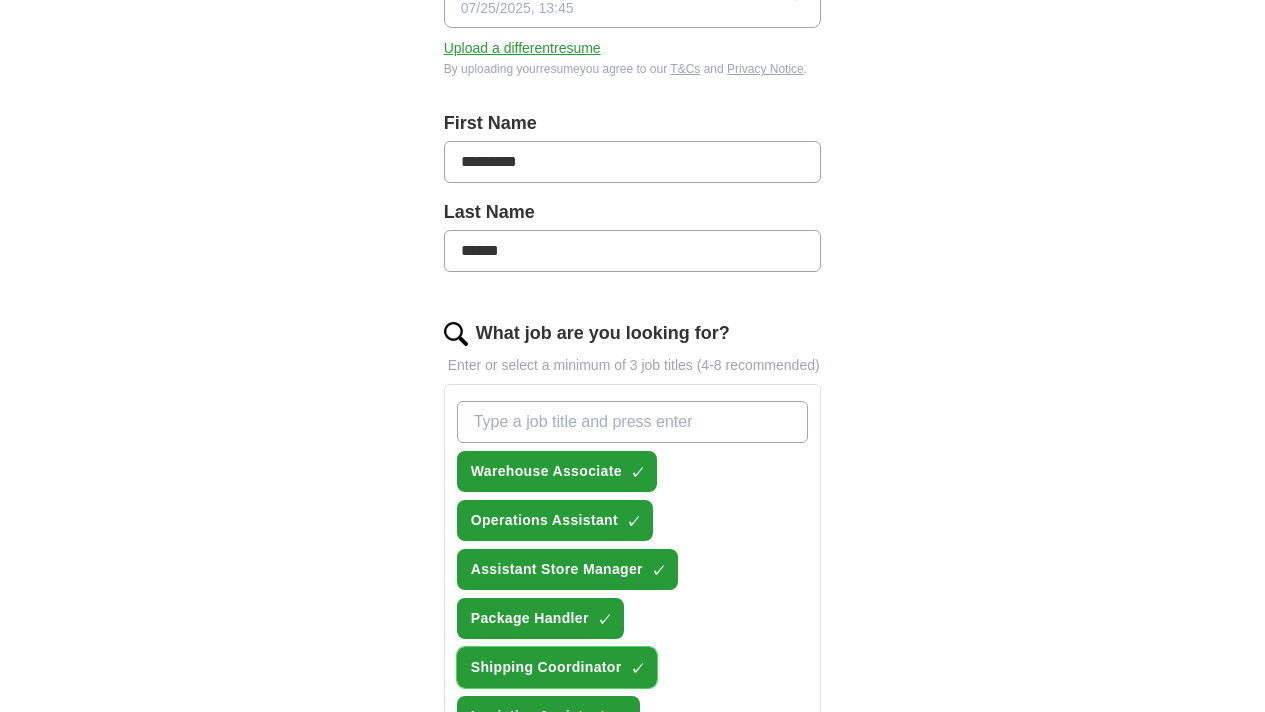 scroll, scrollTop: 394, scrollLeft: 0, axis: vertical 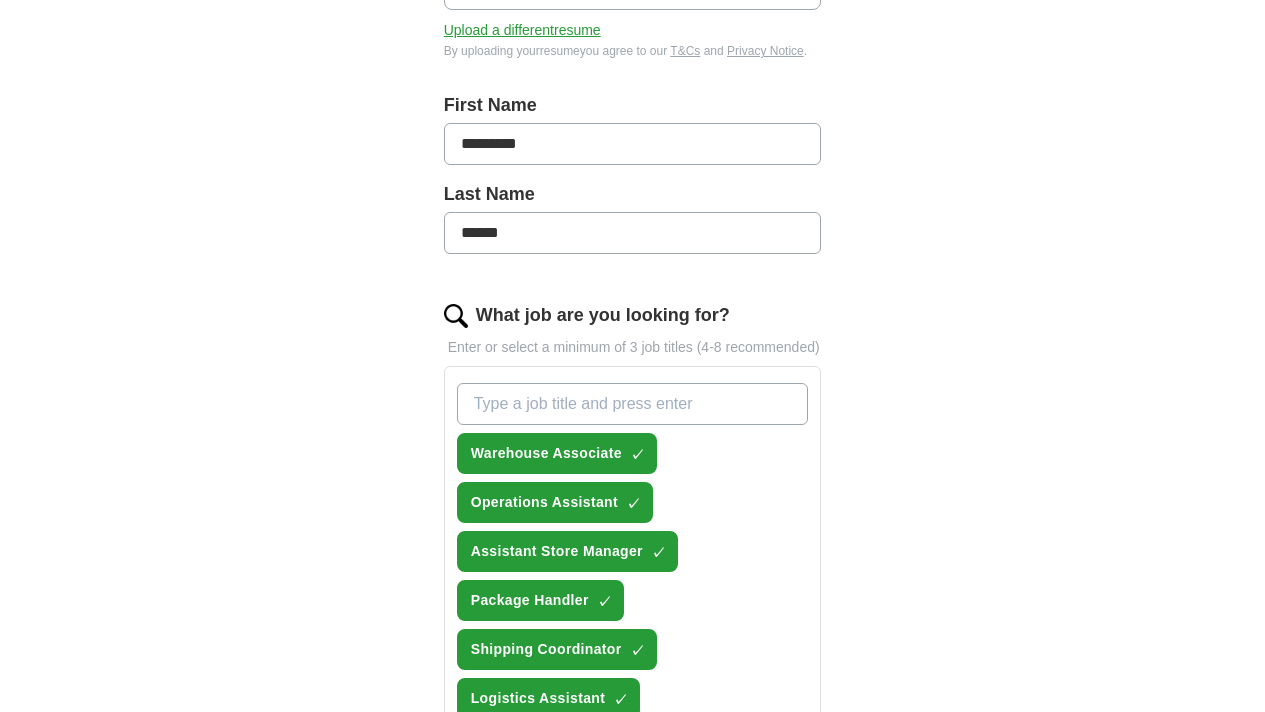 click on "Customer Service Representative" at bounding box center (588, 747) 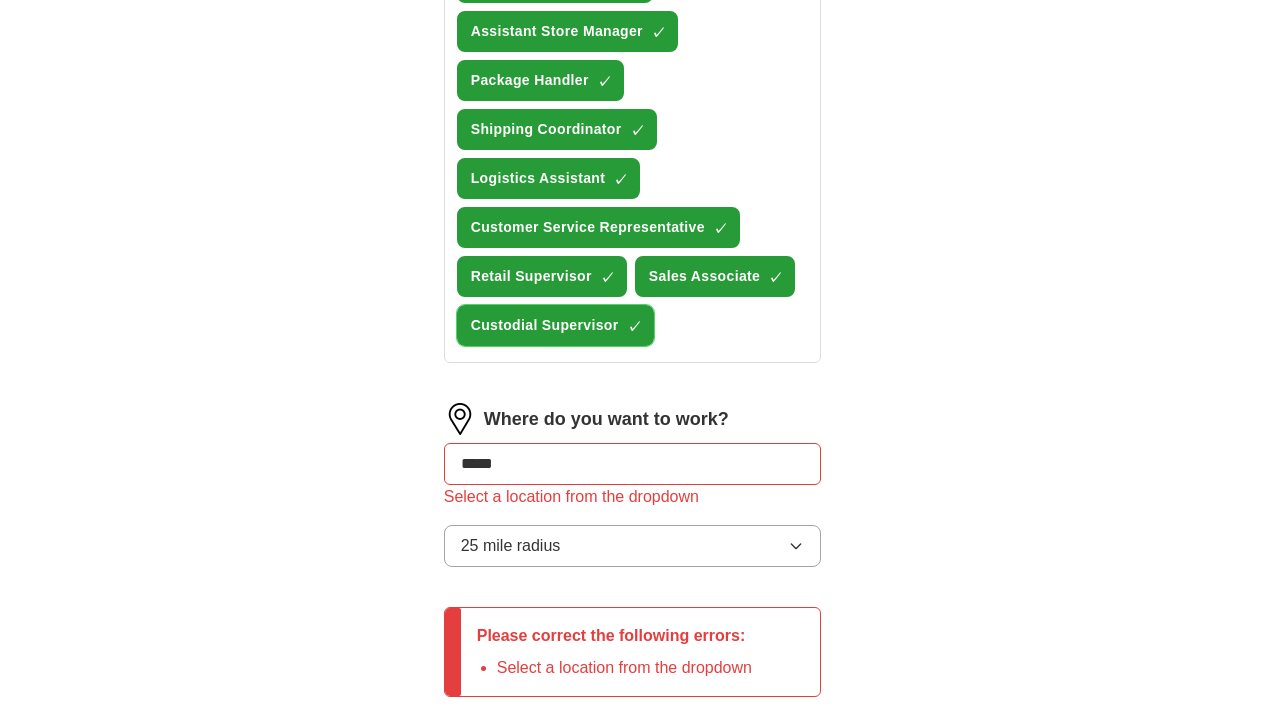 scroll, scrollTop: 938, scrollLeft: 0, axis: vertical 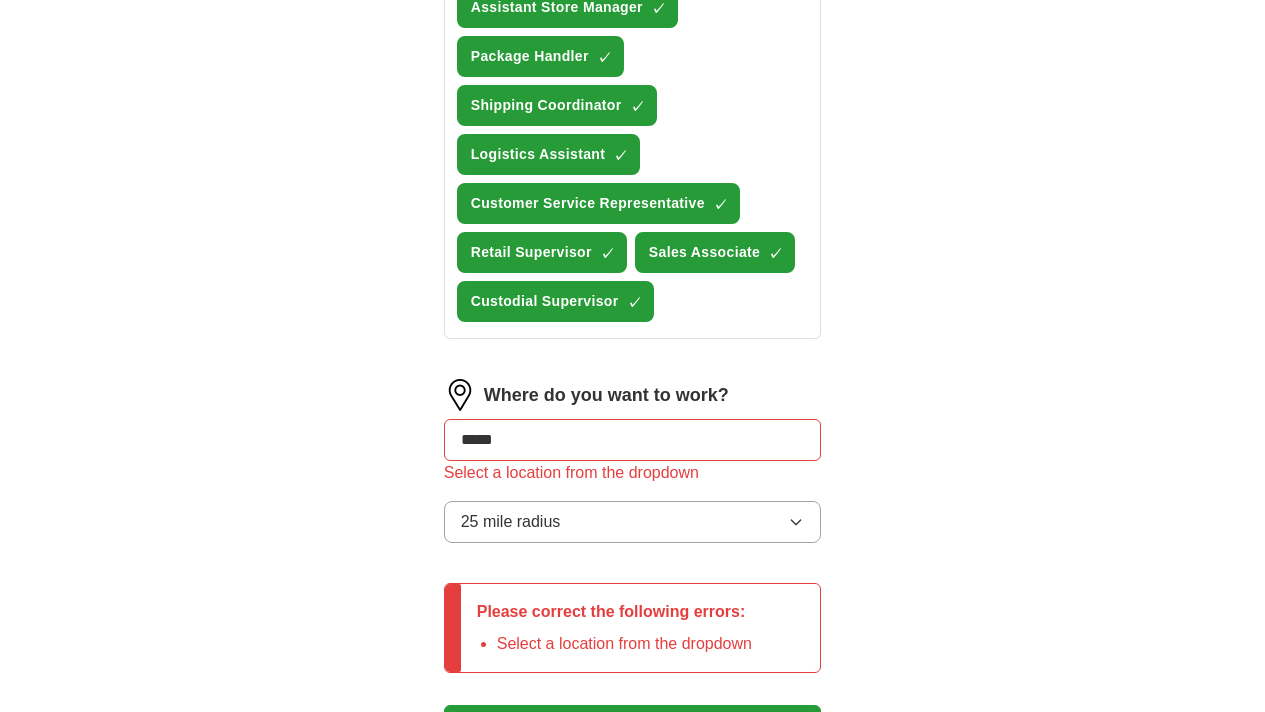 click on "07/25/2025, 13:45 Upload a different resume By uploading your resume you agree to our T&Cs and Privacy Notice. First Name [NAME] Last Name [NAME] What job are you looking for? Enter or select a minimum of 3 job titles (4-8 recommended) Warehouse Associate ✓ × Operations Assistant ✓ × Assistant Store Manager ✓ × Package Handler ✓ × Shipping Coordinator ✓ × Logistics Assistant ✓ × Customer Service Representative ✓ × Retail Supervisor ✓ × Sales Associate ✓ × Custodial Supervisor ✓ × Where do you want to work? ***** Select a location from the dropdown 25 mile radius Please correct the following errors: Select a location from the dropdown Start applying for jobs By registering, you consent to us applying to suitable jobs for you" at bounding box center (633, 66) 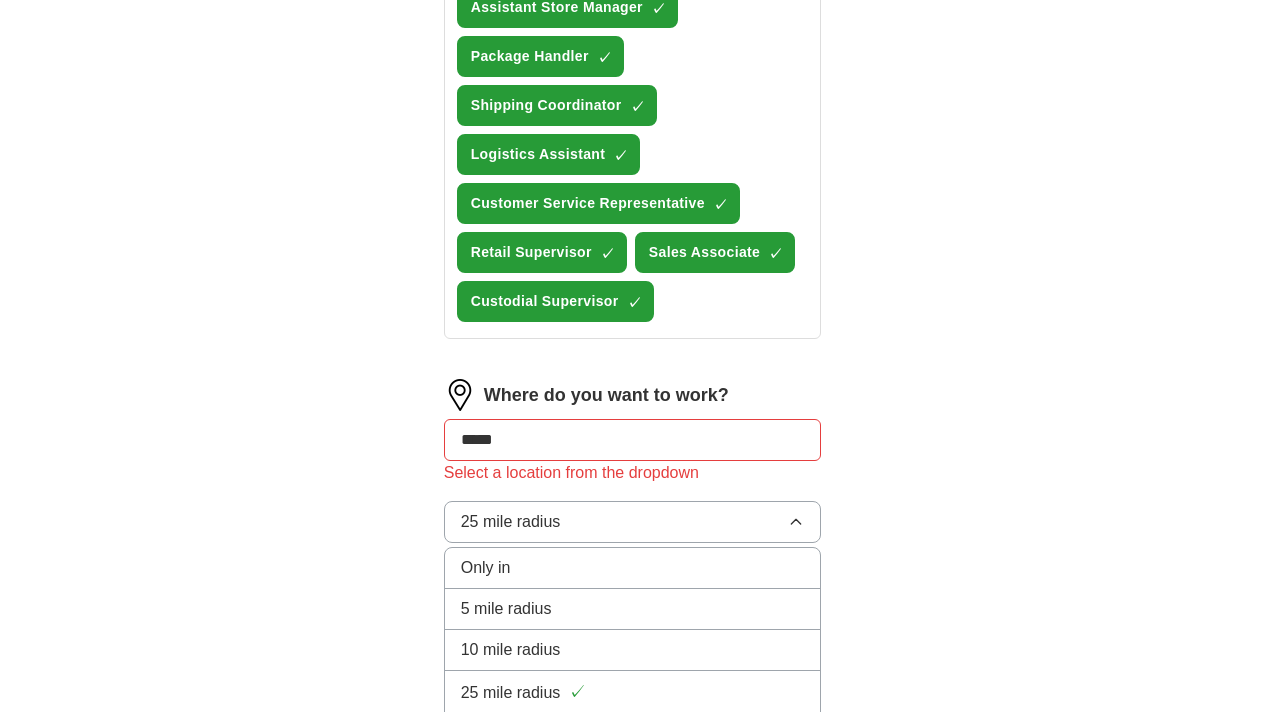 click on "25 mile radius ✓" at bounding box center [633, 692] 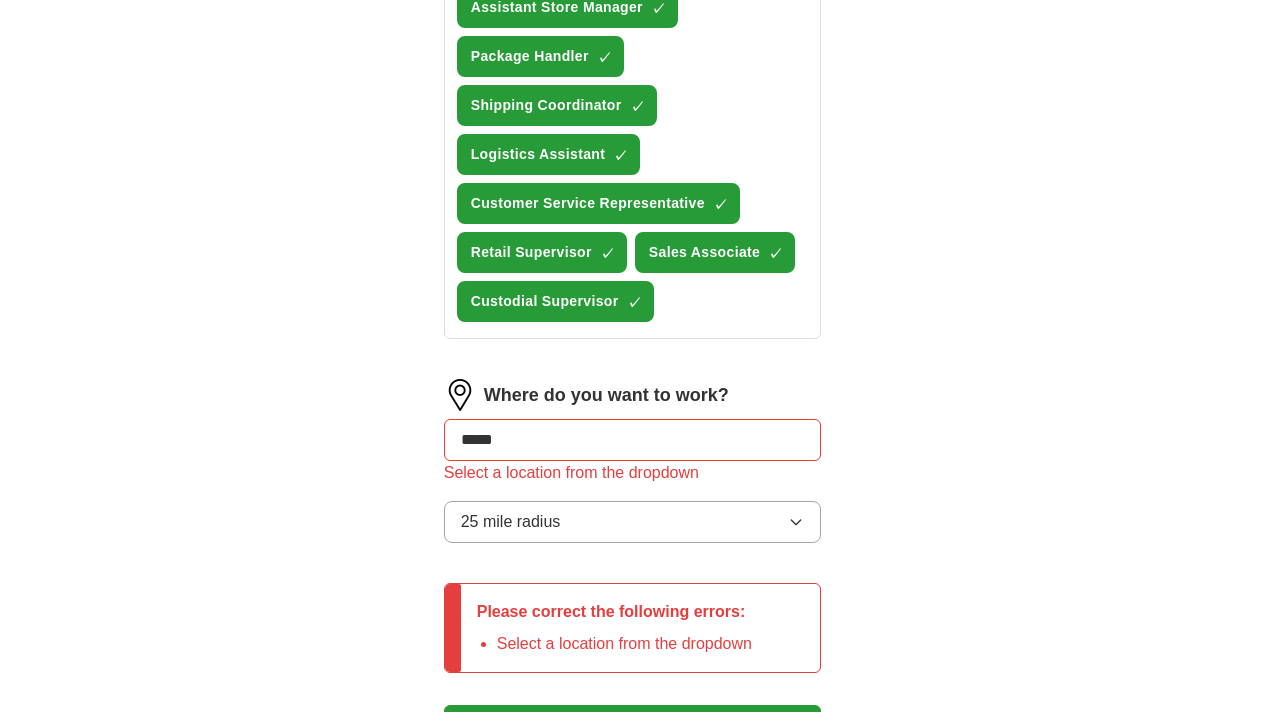 click on "*****" at bounding box center [633, 440] 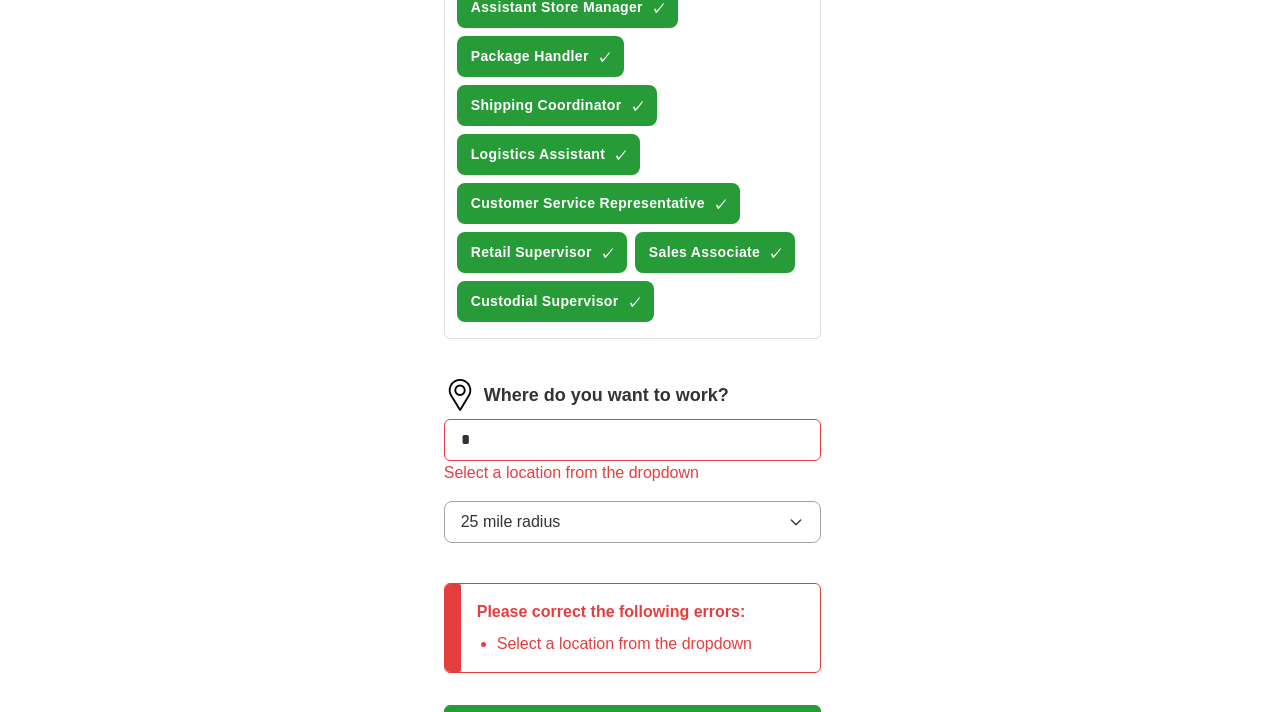 type on "*" 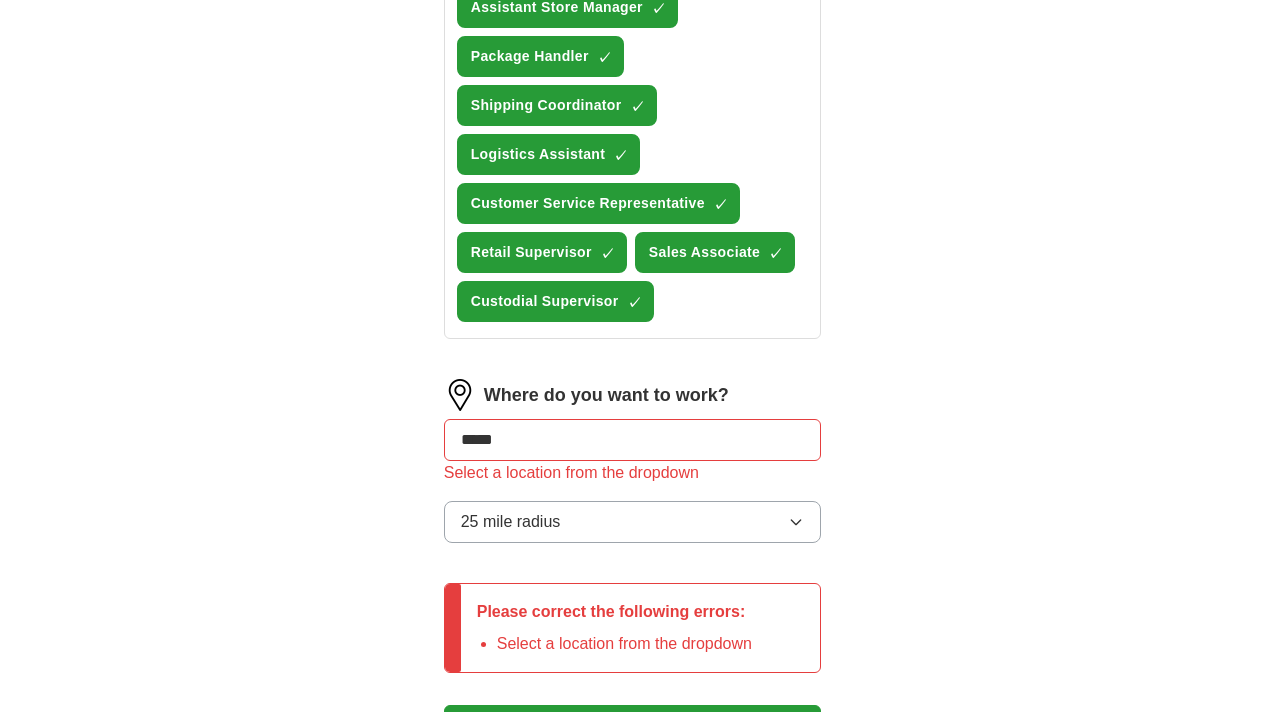 click on "Start applying for jobs" at bounding box center (633, 726) 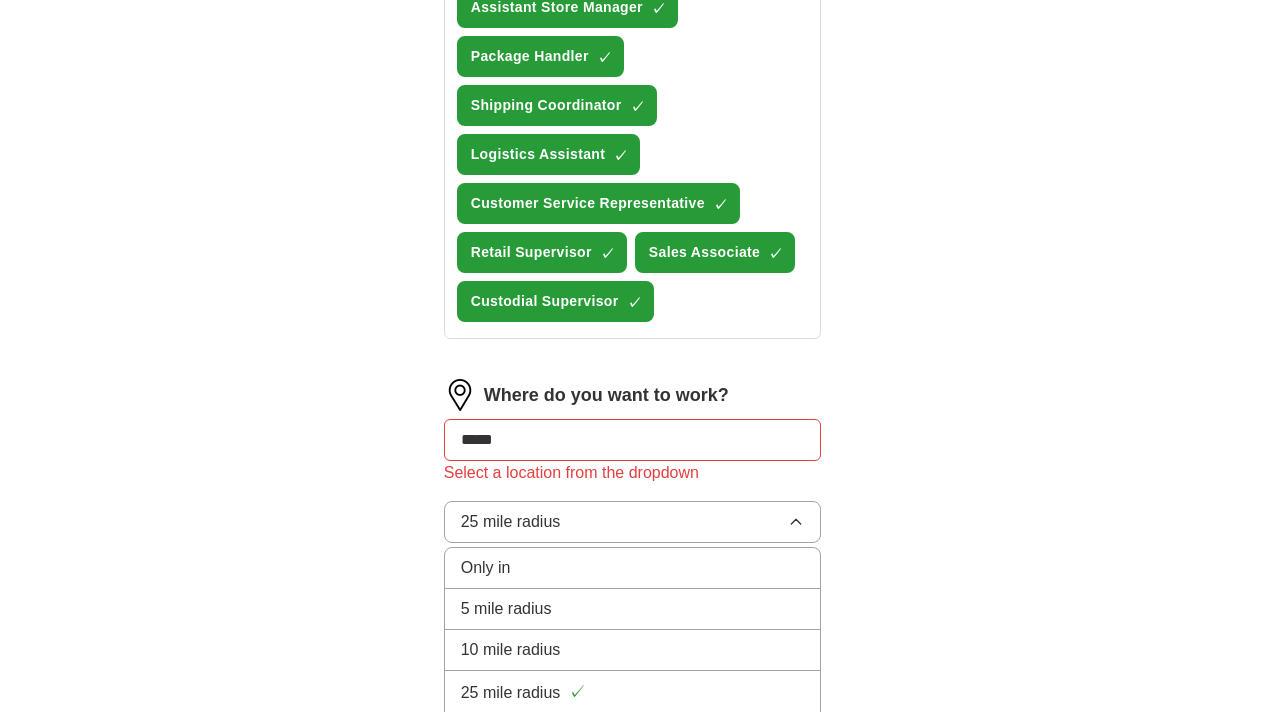click on "Only in" at bounding box center [633, 568] 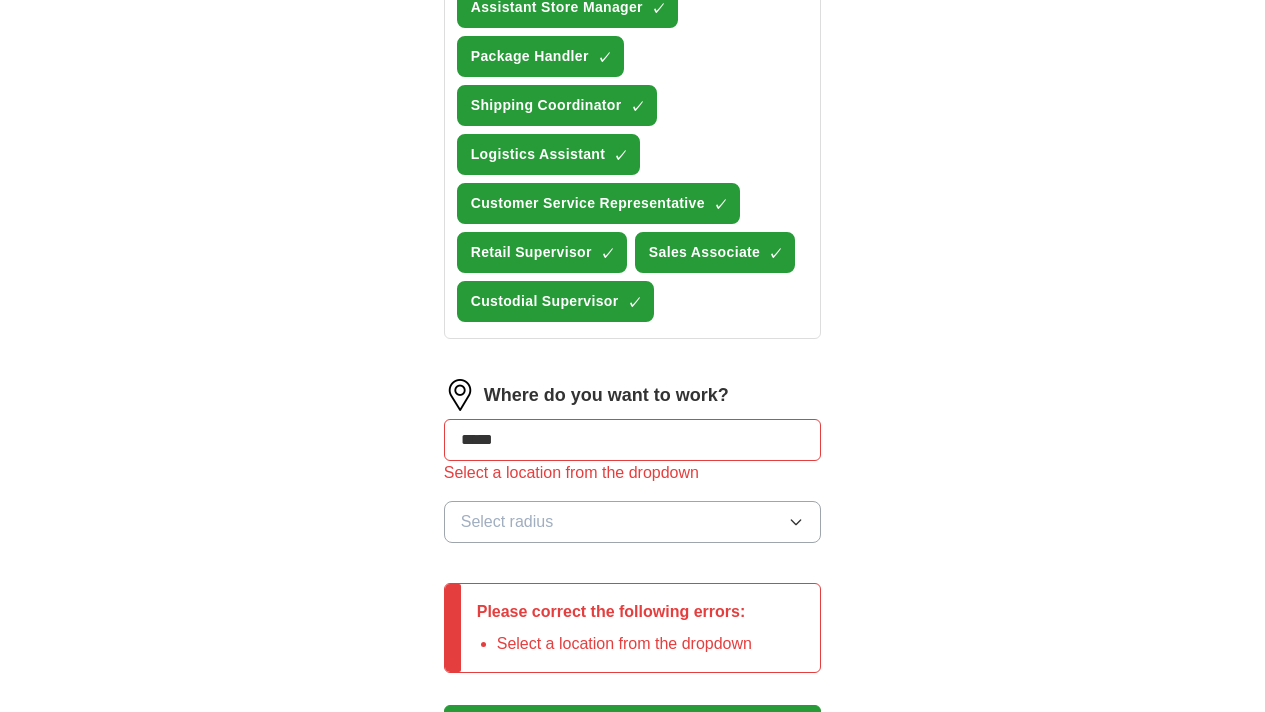click on "Select radius" at bounding box center [633, 522] 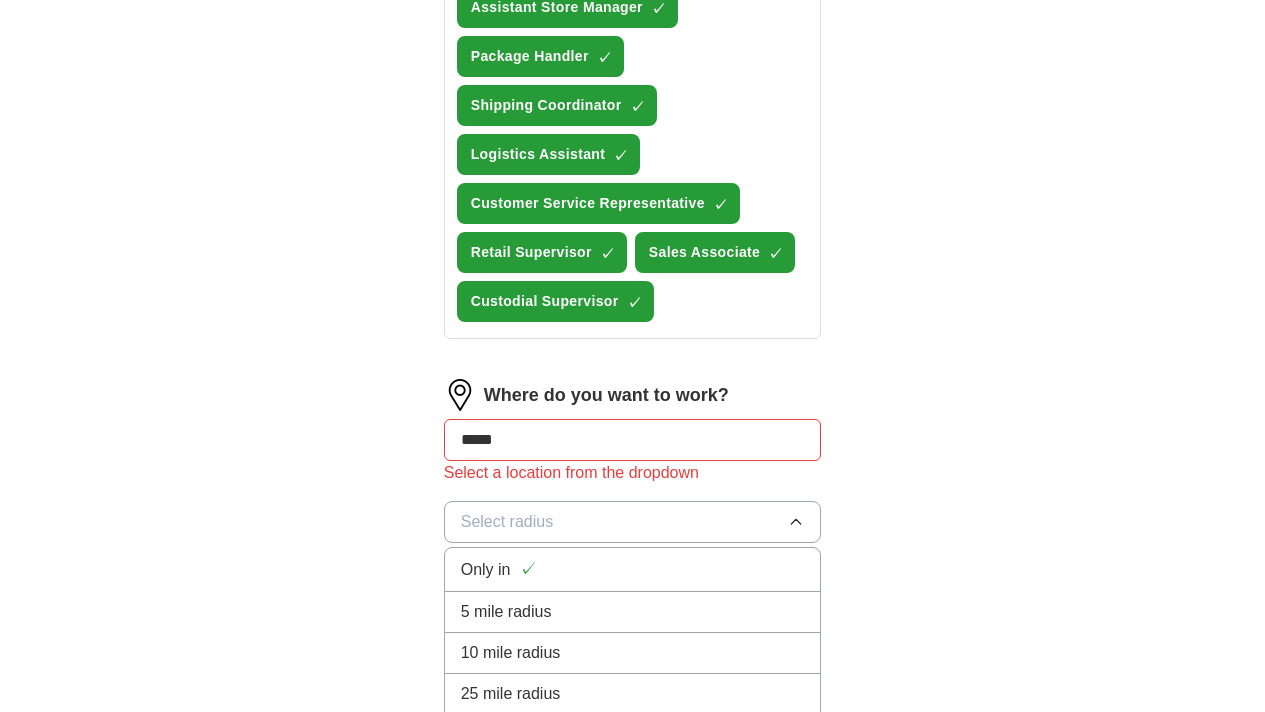 click on "25 mile radius" at bounding box center [633, 694] 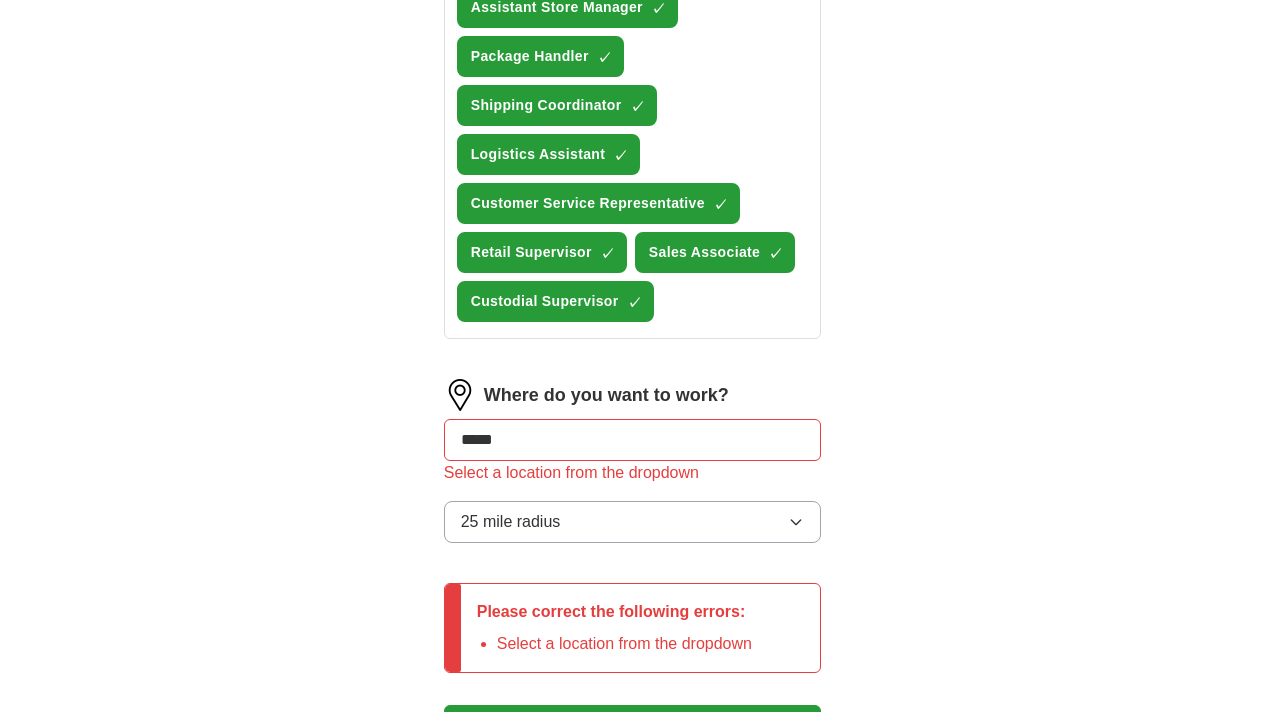 click on "Start applying for jobs" at bounding box center [633, 726] 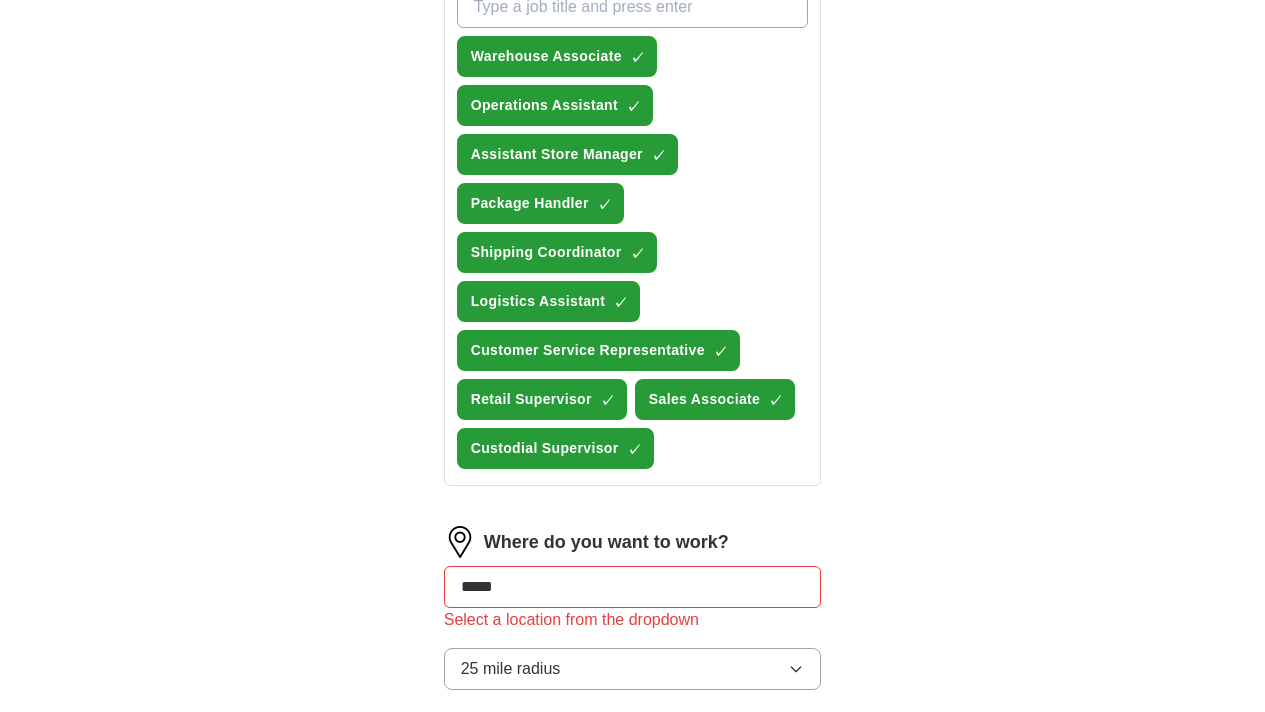scroll, scrollTop: 769, scrollLeft: 0, axis: vertical 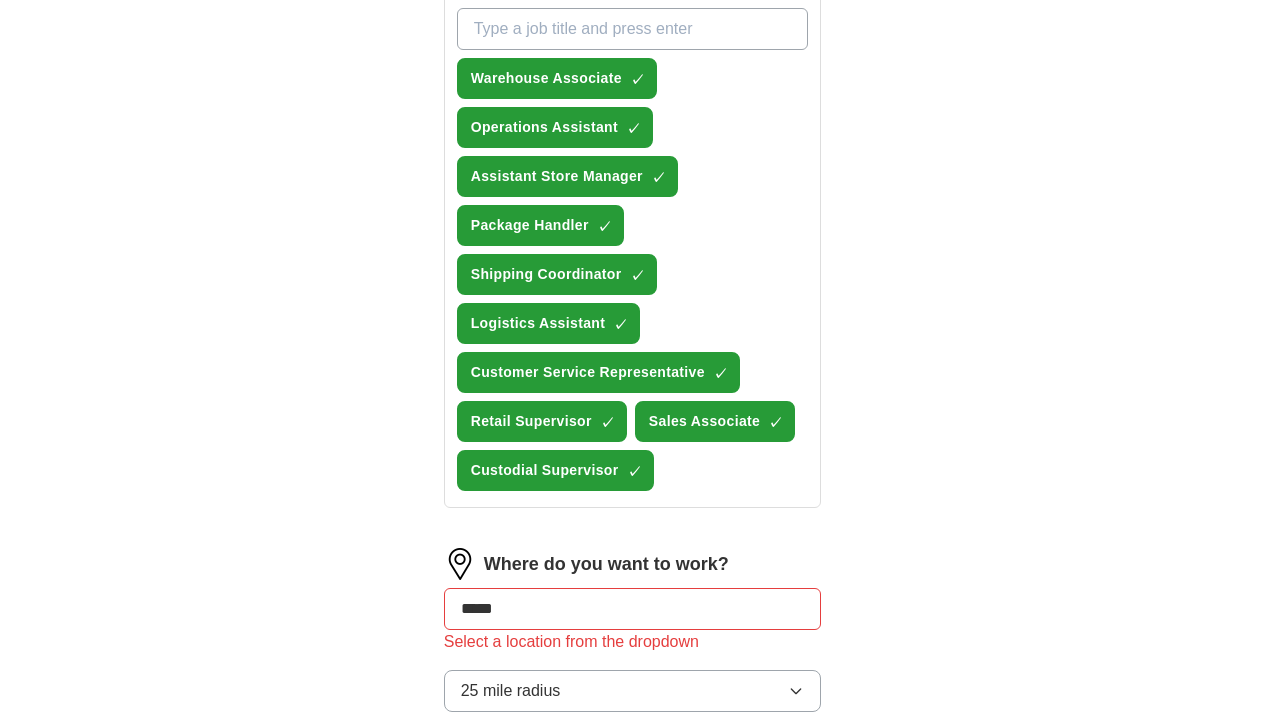 click on "*****" at bounding box center (633, 609) 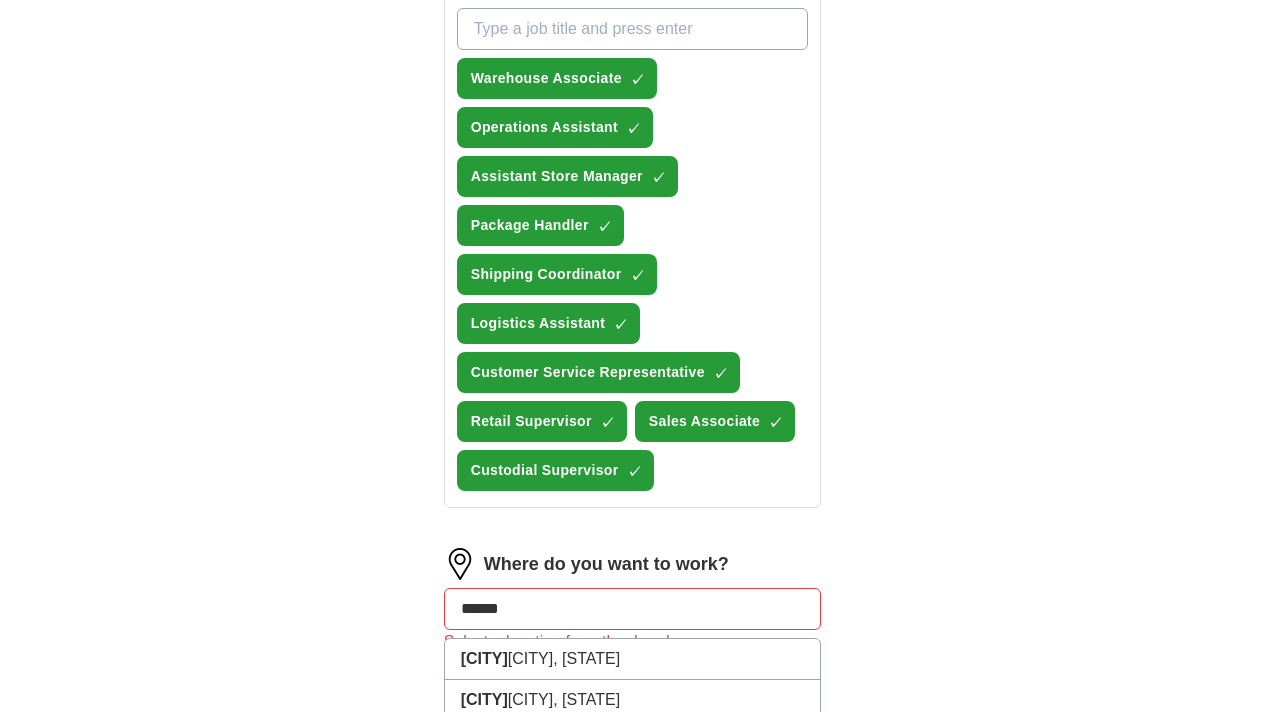 click on "******" at bounding box center (633, 609) 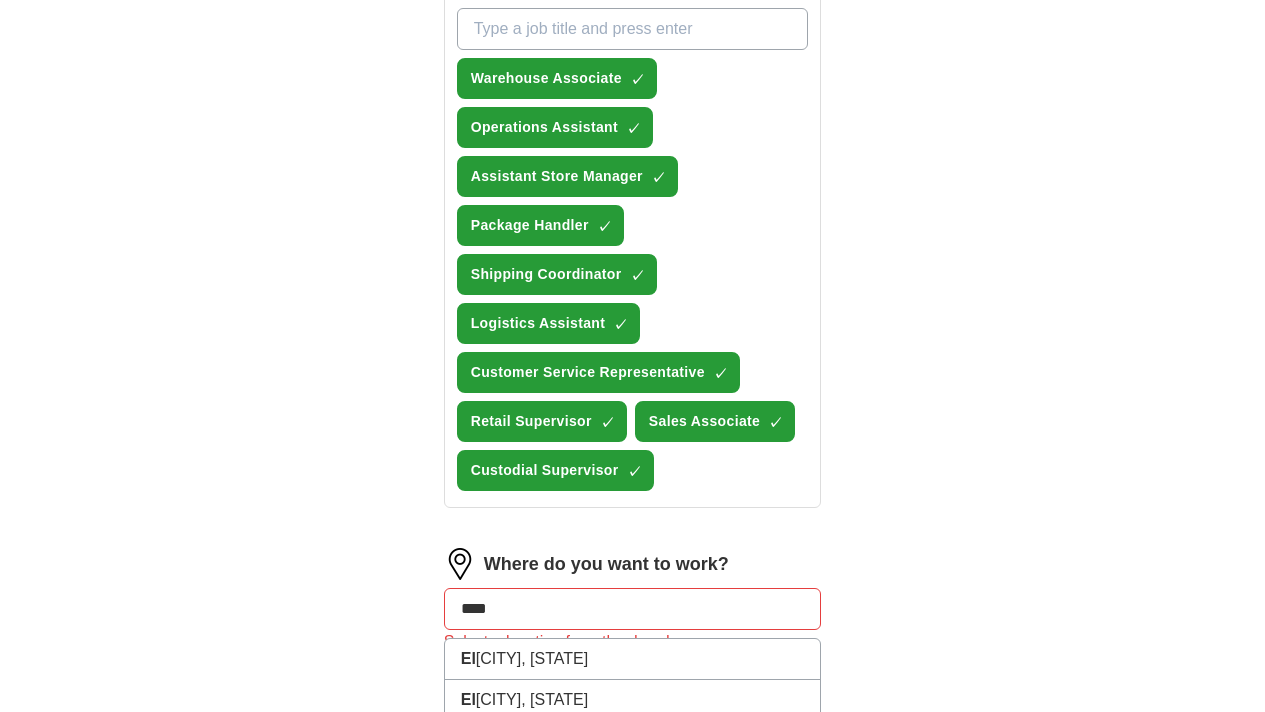 type on "*****" 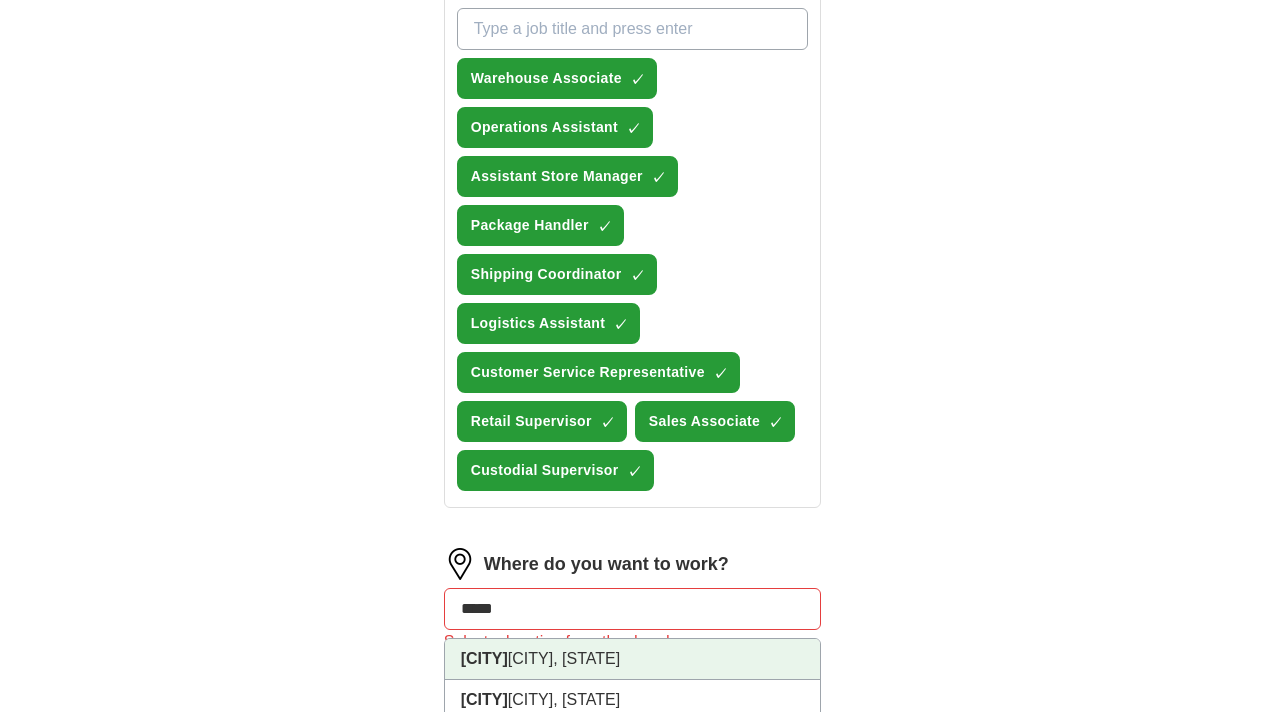 click on "[CITY], [STATE]" at bounding box center (633, 659) 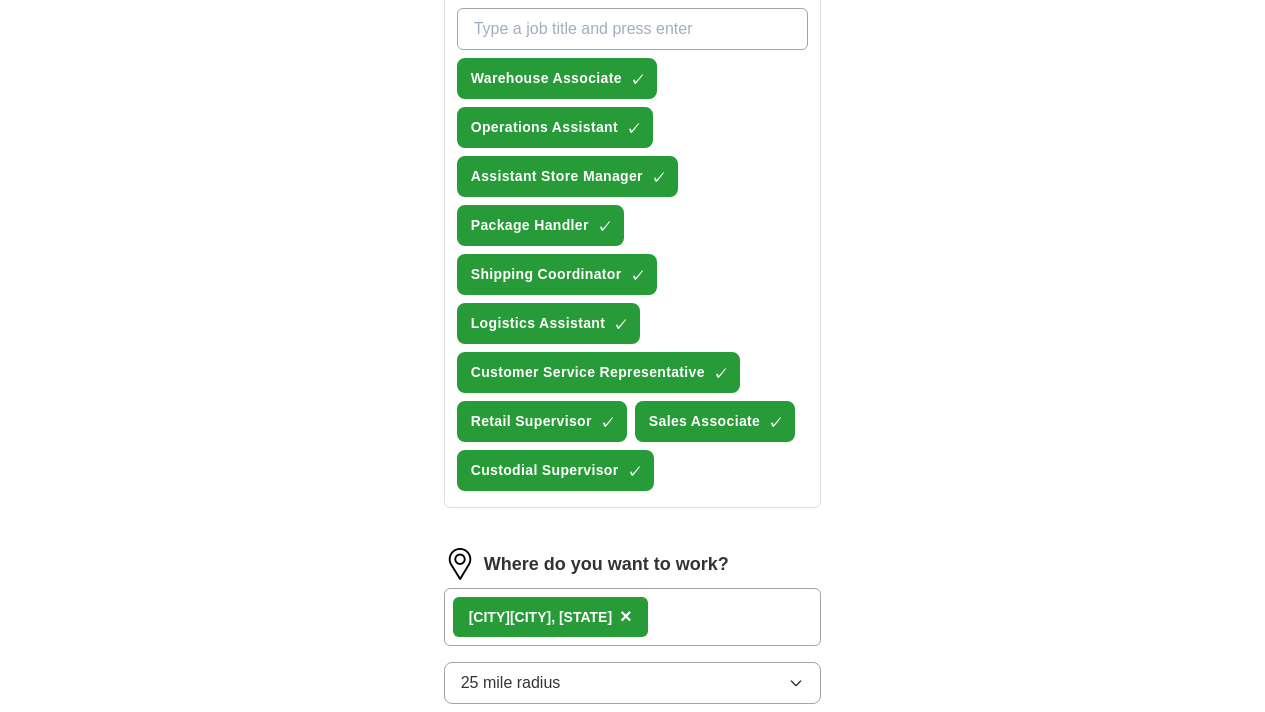 click on "Start applying for jobs" at bounding box center [633, 797] 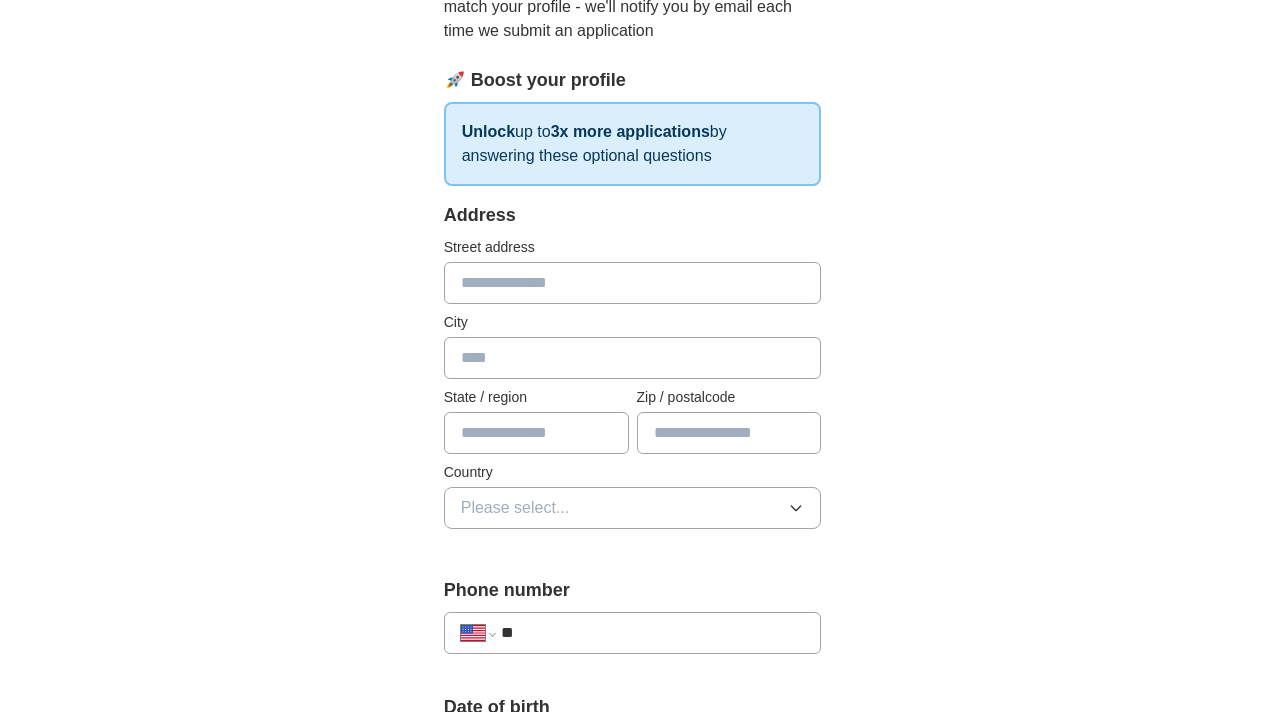 scroll, scrollTop: 274, scrollLeft: 0, axis: vertical 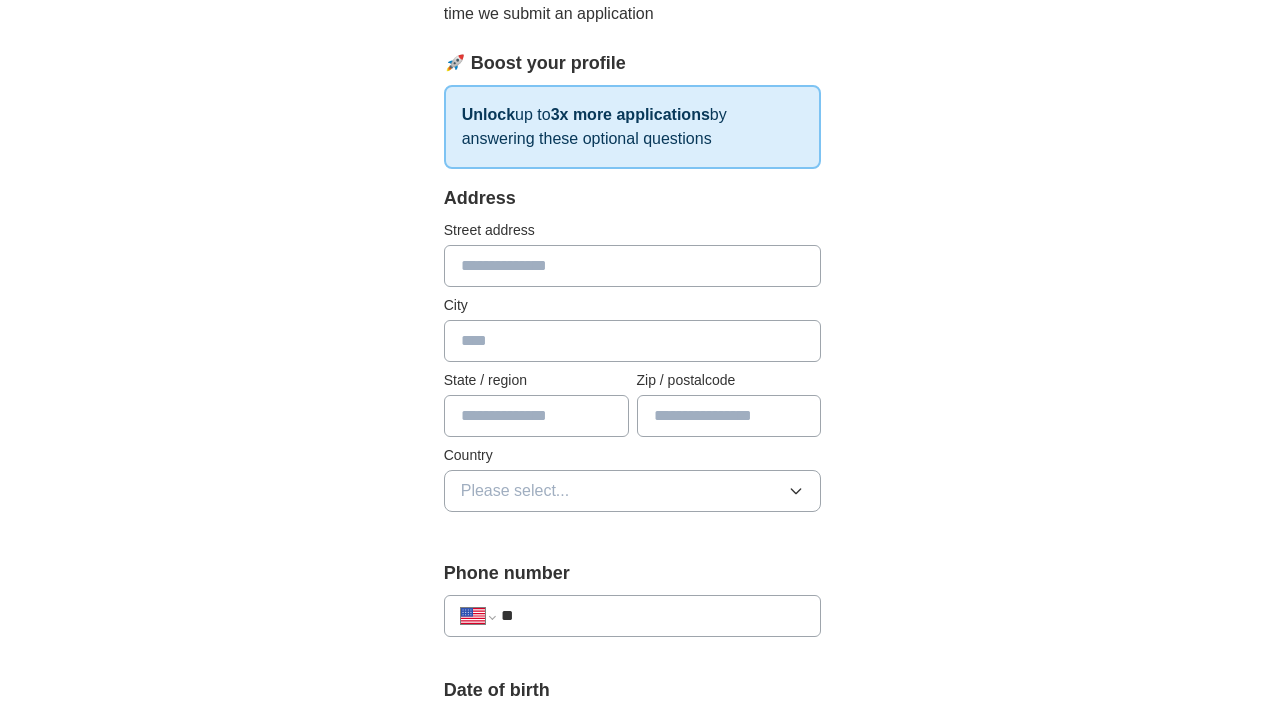 click at bounding box center (633, 266) 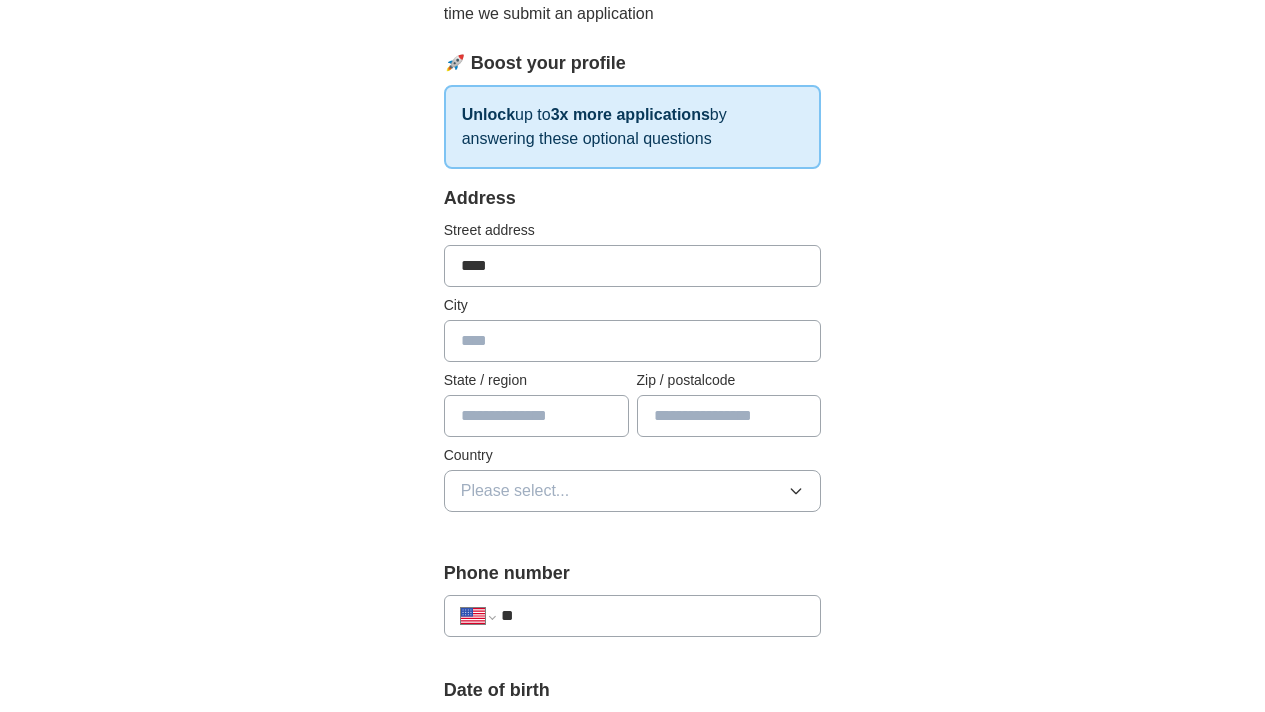 click on "****" at bounding box center (633, 266) 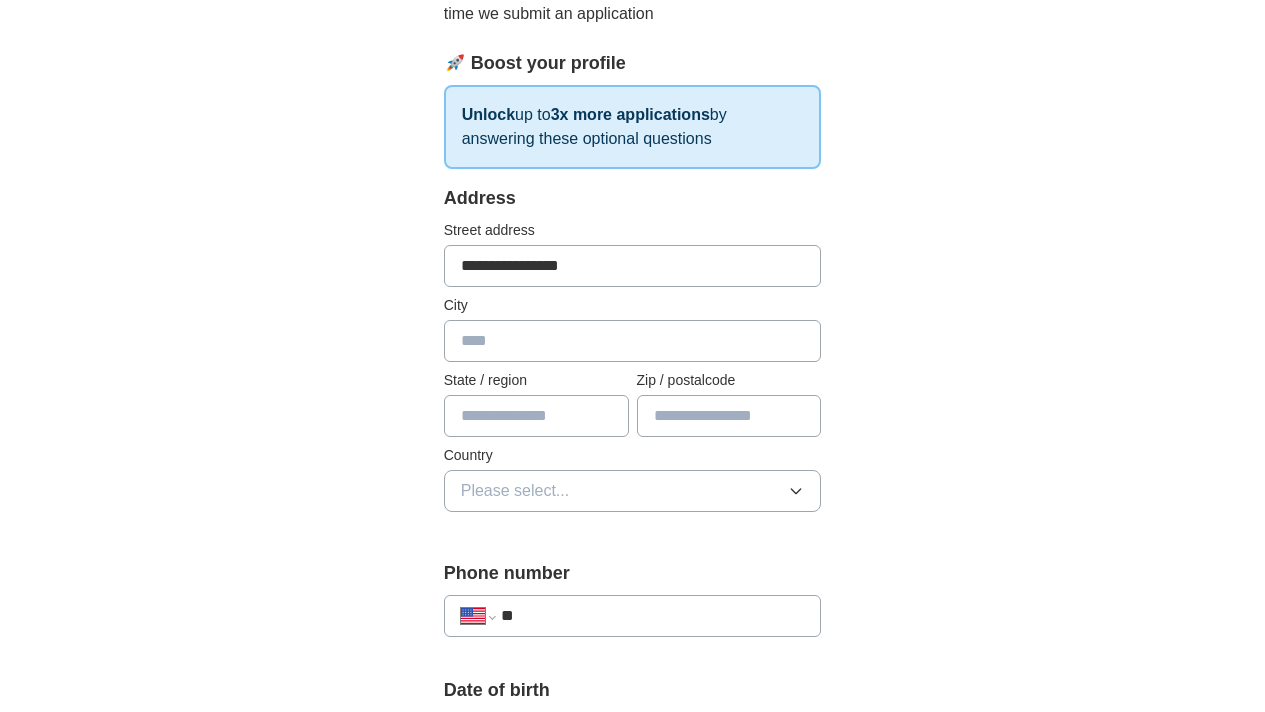 type on "**********" 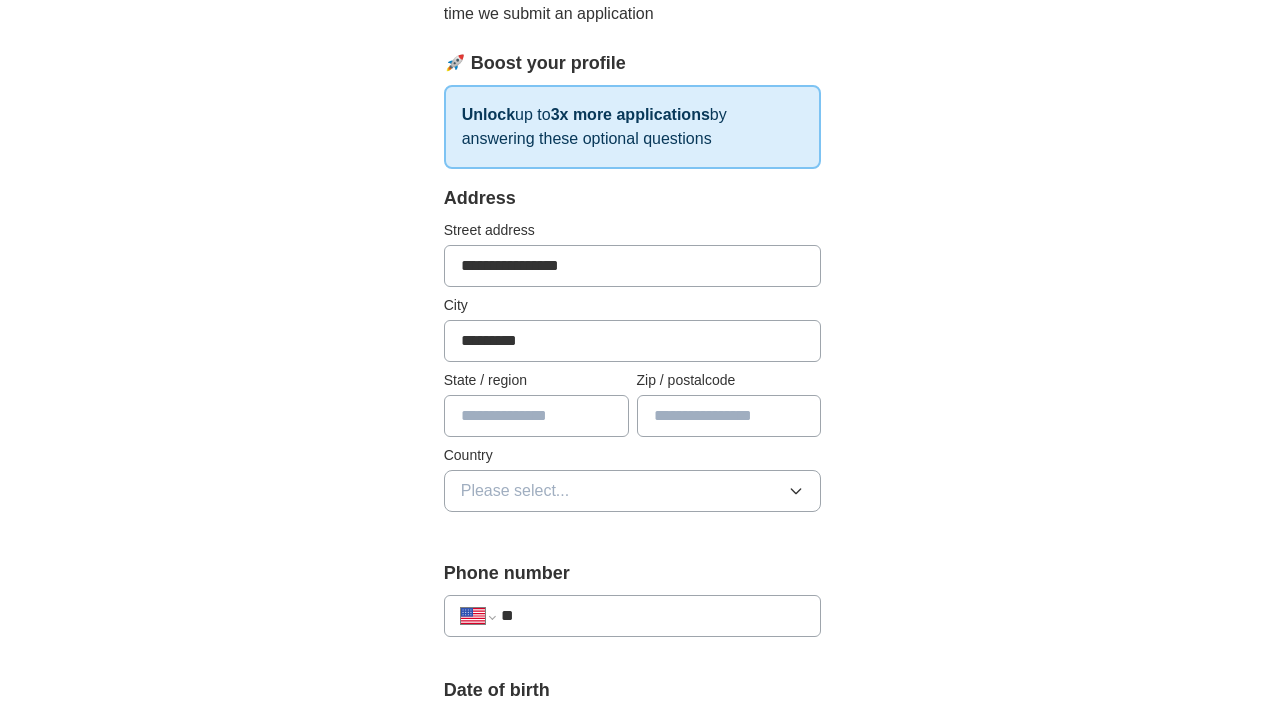 type on "********" 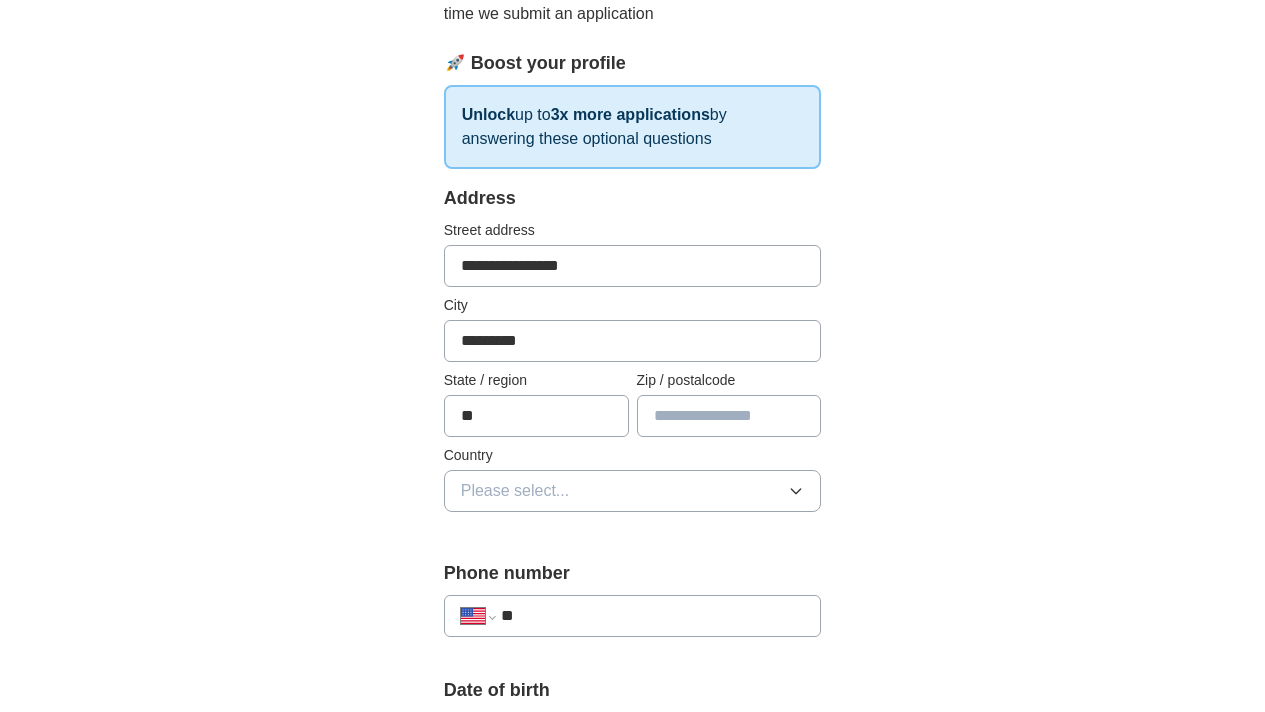 type on "**" 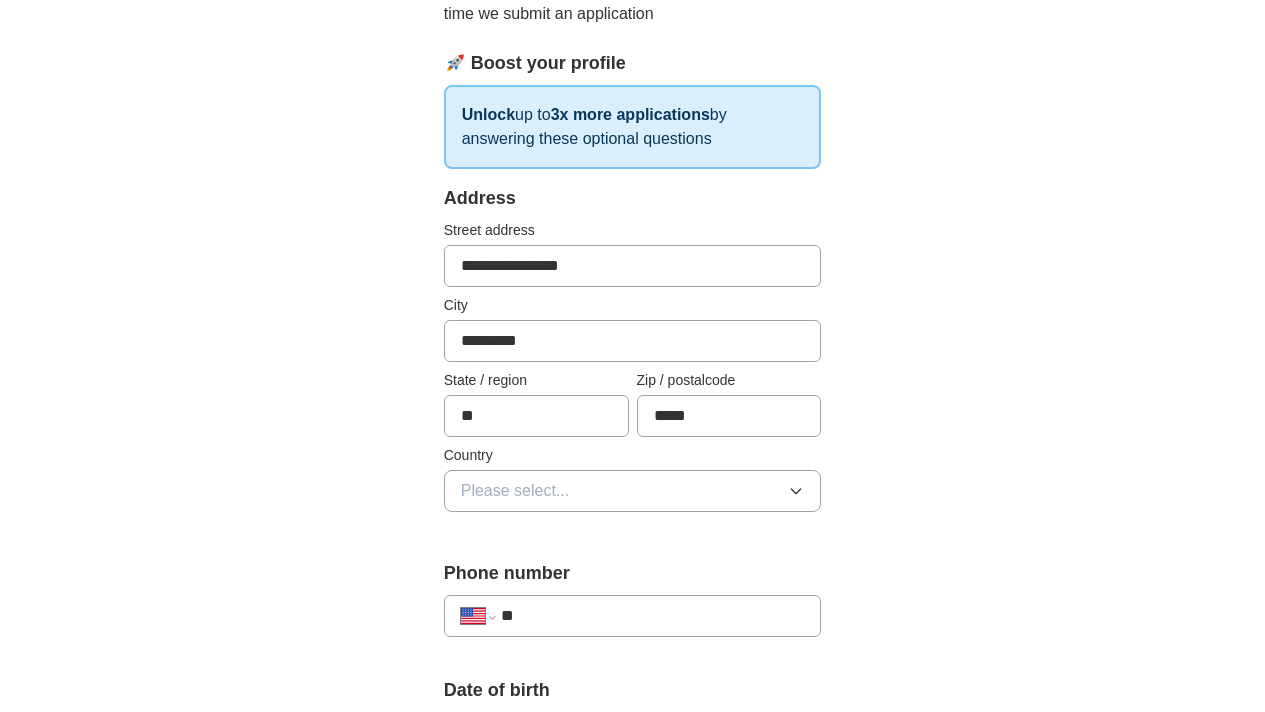 type on "*****" 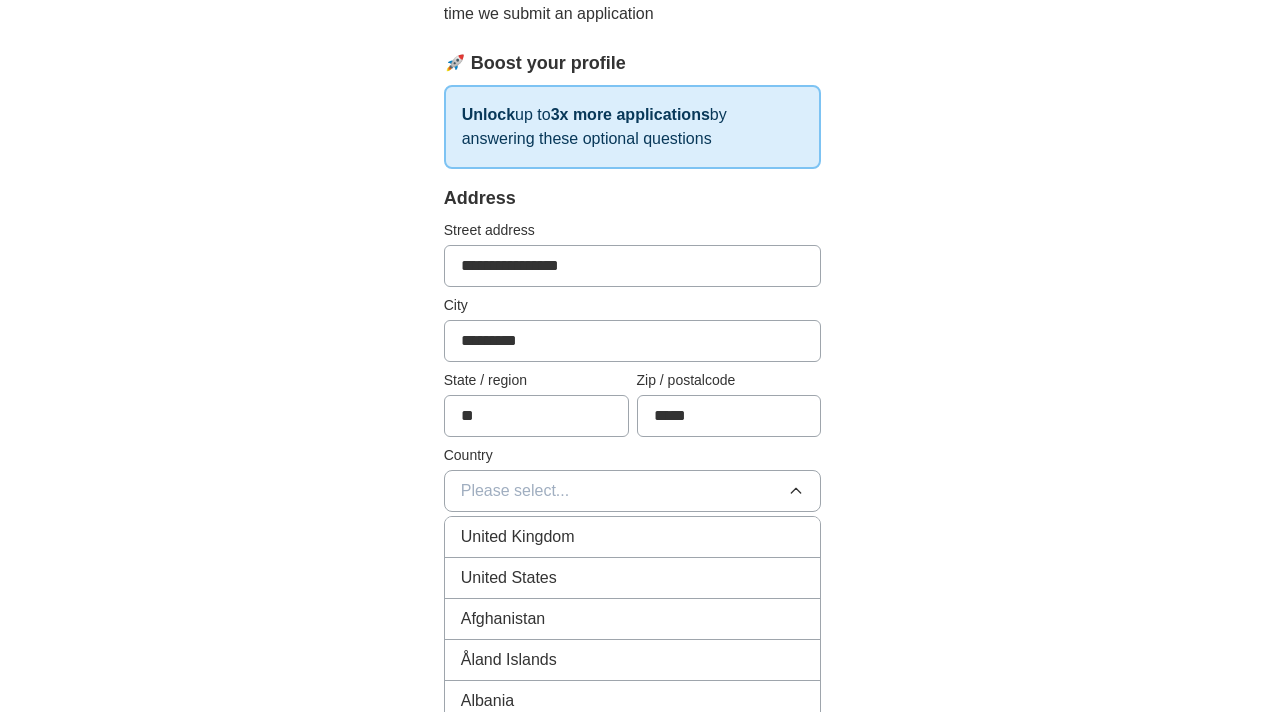 click on "United States" at bounding box center (633, 578) 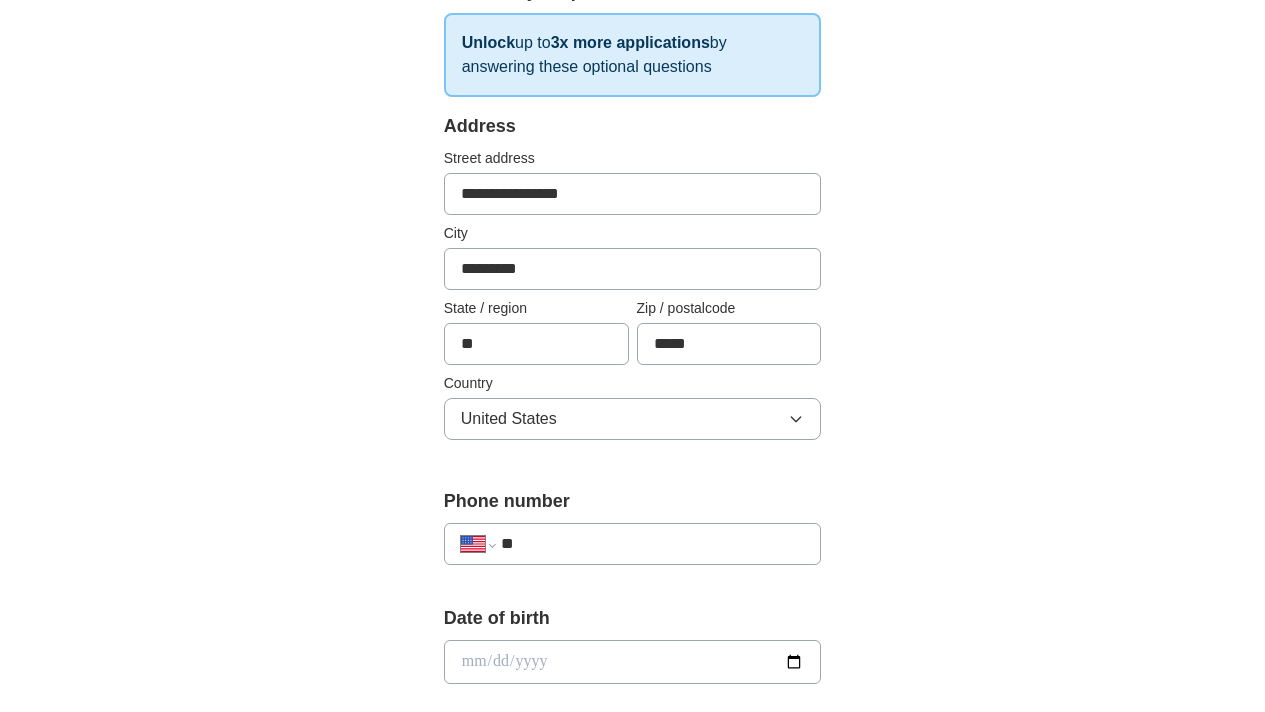 scroll, scrollTop: 387, scrollLeft: 0, axis: vertical 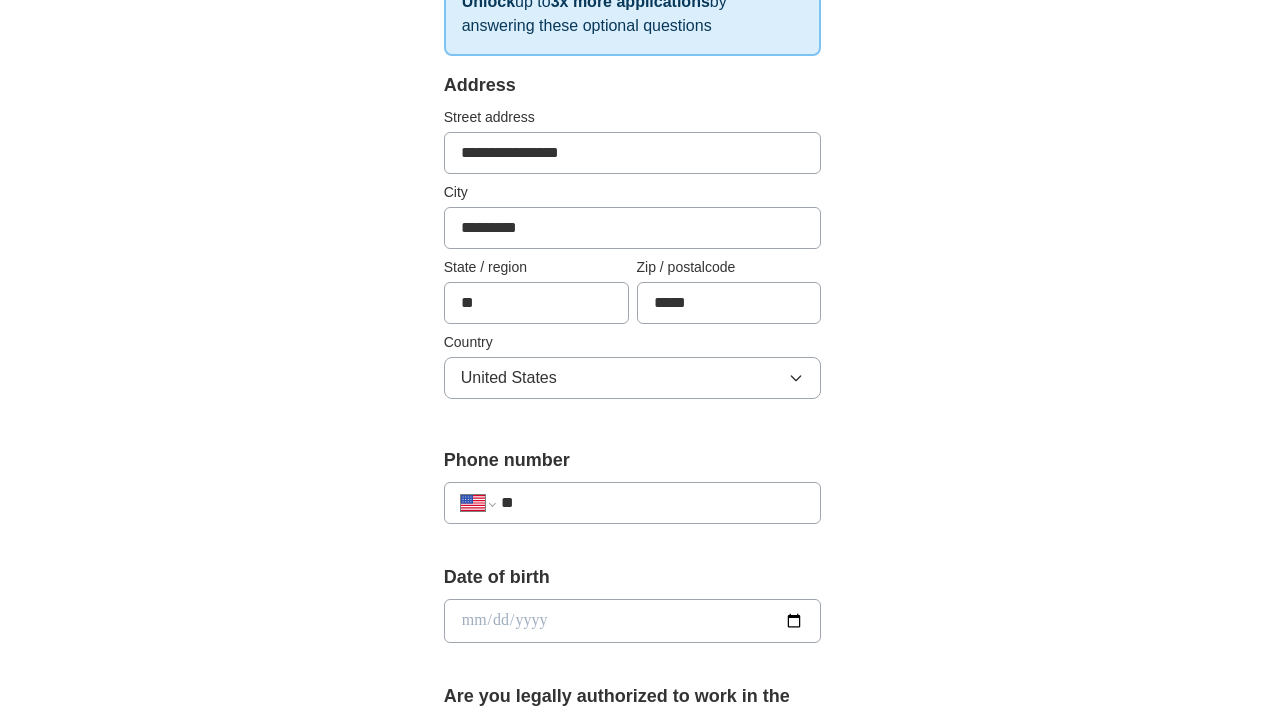 click on "**********" at bounding box center (633, 503) 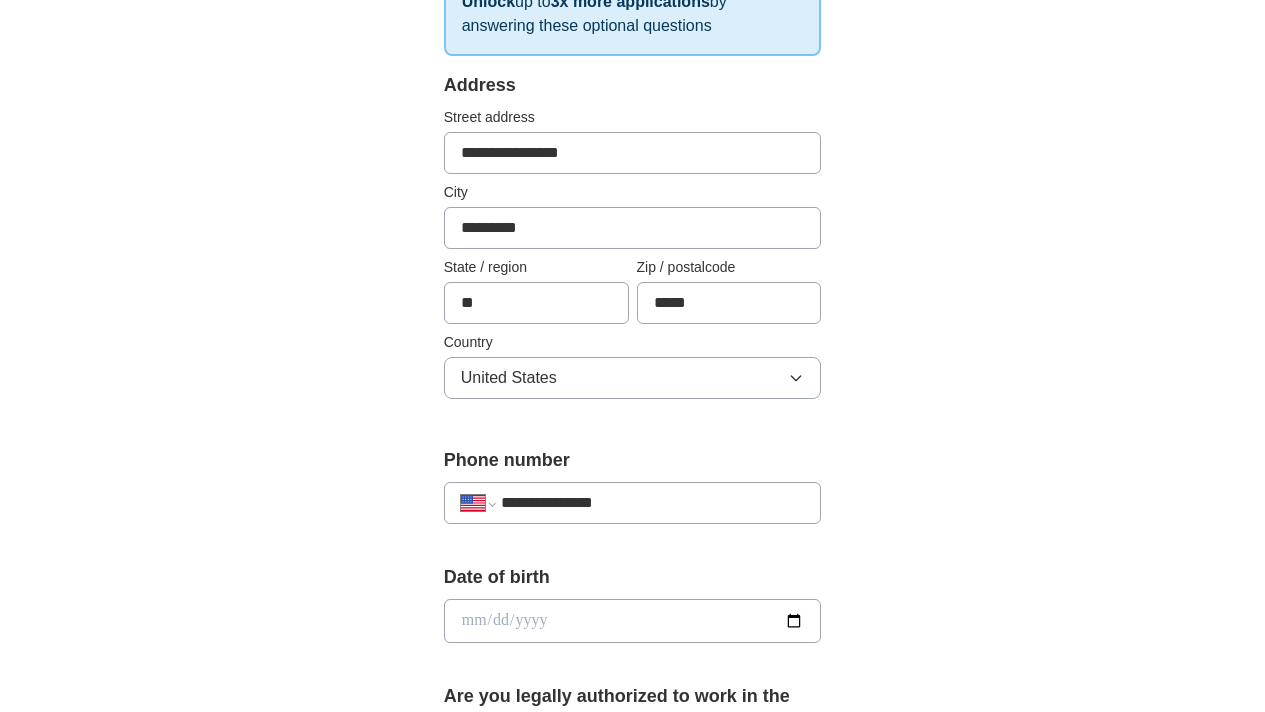 type on "**********" 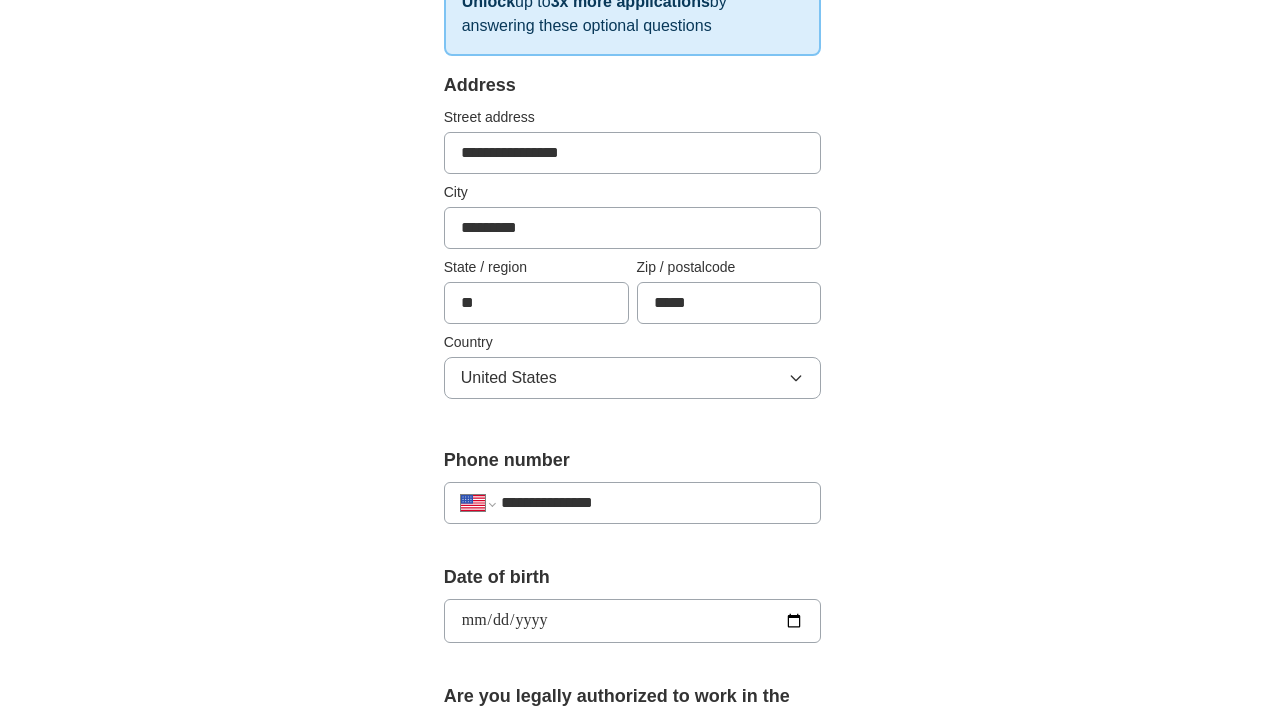 type on "**********" 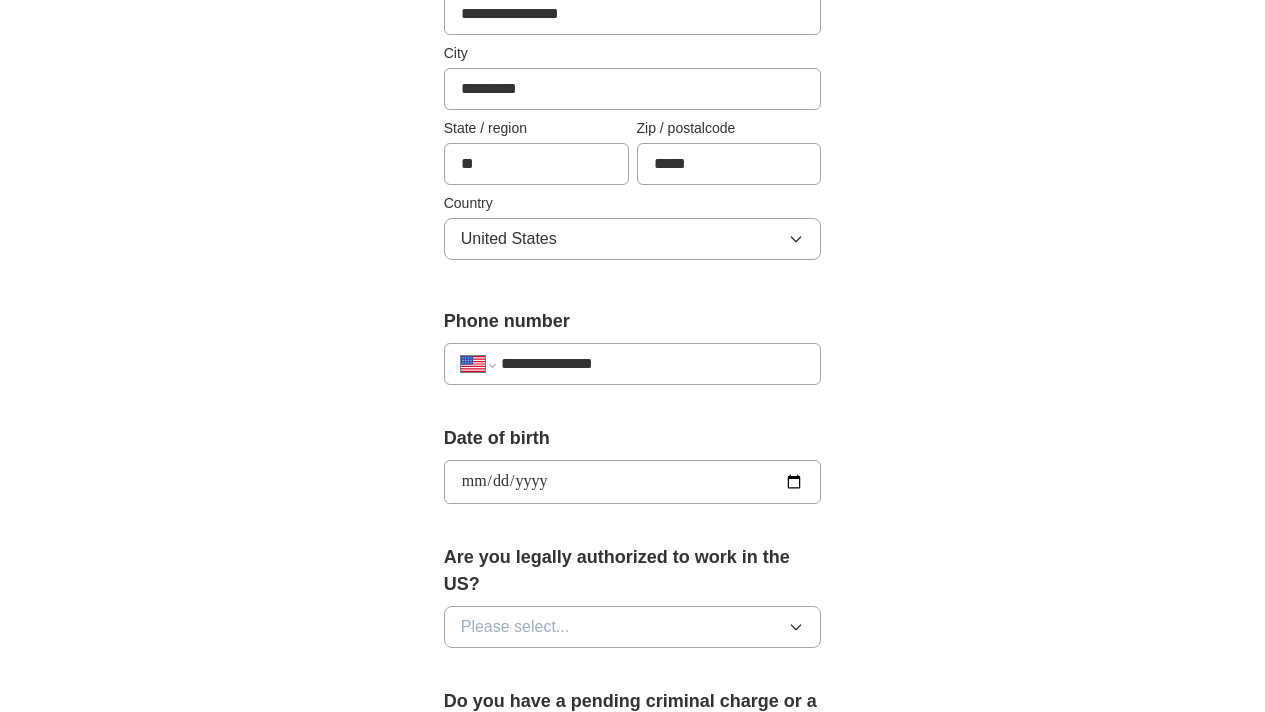 scroll, scrollTop: 556, scrollLeft: 0, axis: vertical 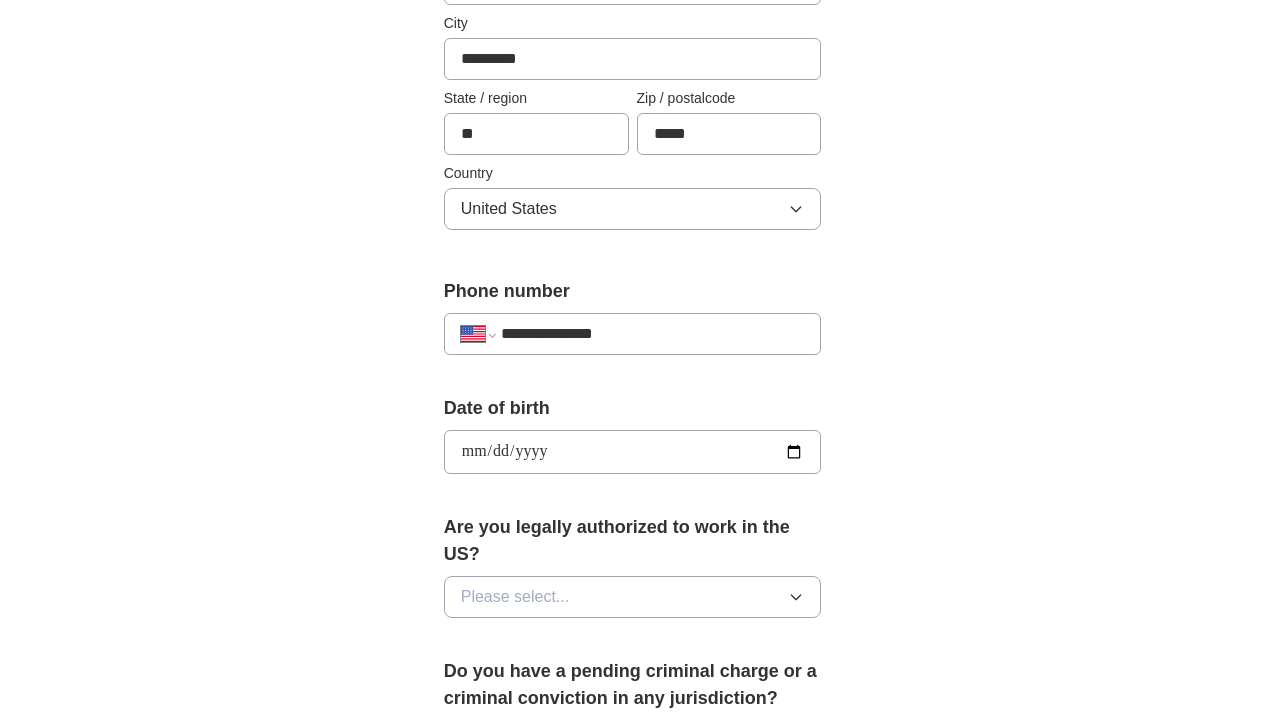 click on "Please select..." at bounding box center [633, 597] 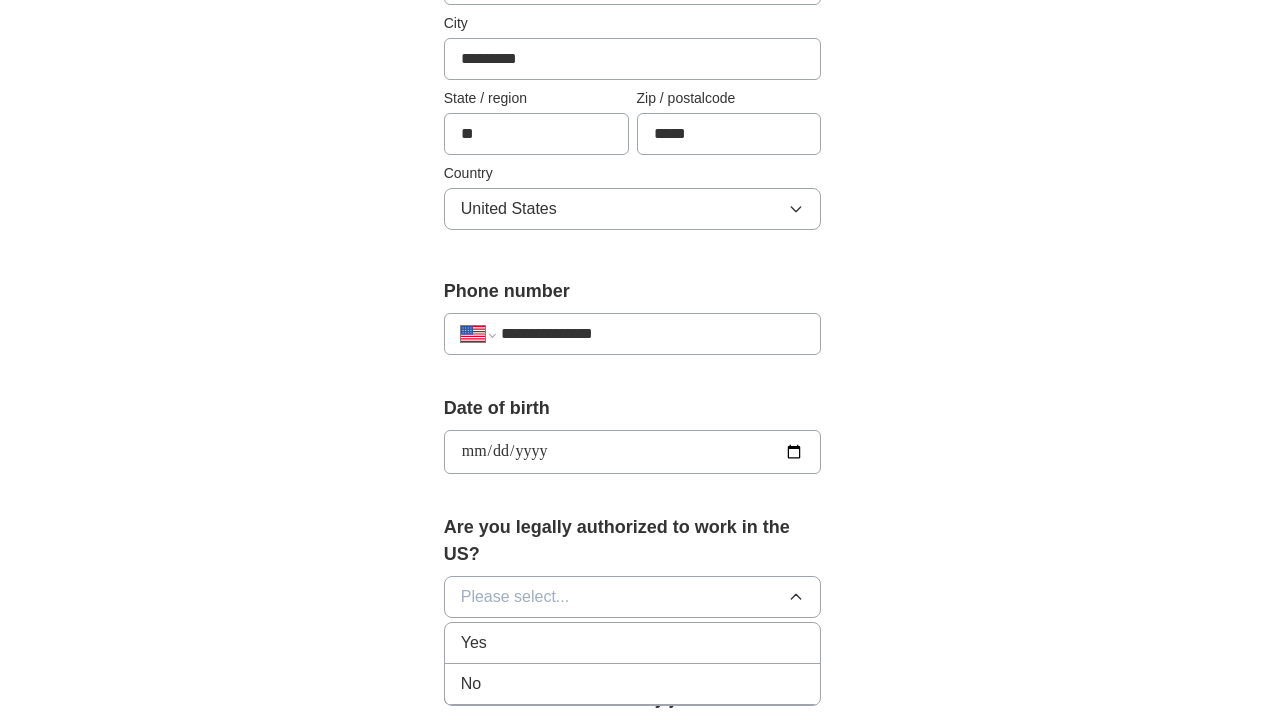 click on "Yes" at bounding box center (633, 643) 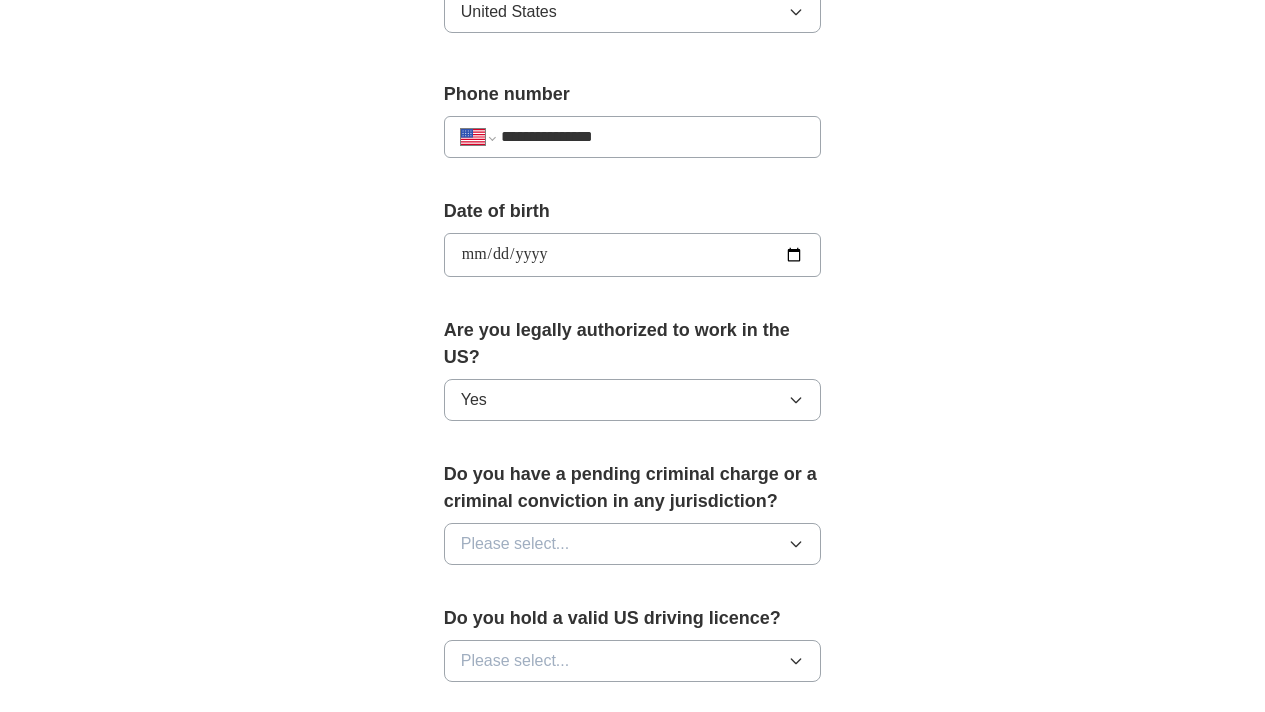 scroll, scrollTop: 767, scrollLeft: 0, axis: vertical 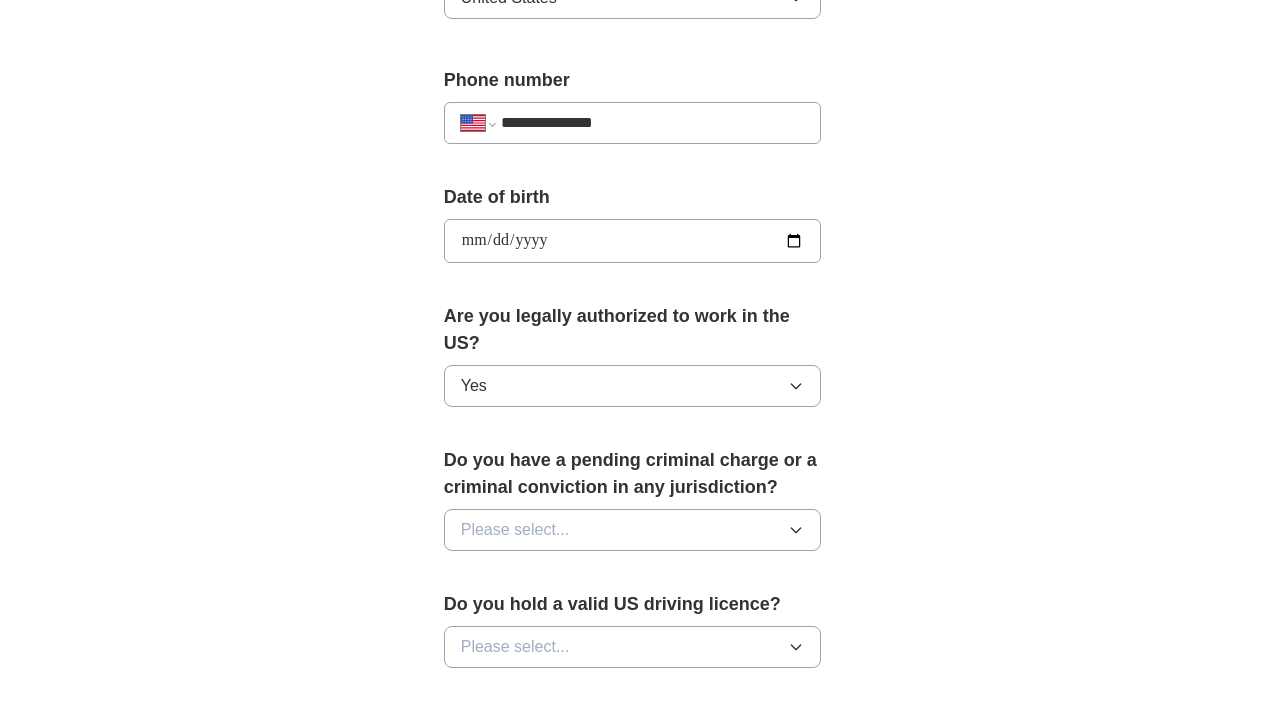 click on "Please select..." at bounding box center (633, 530) 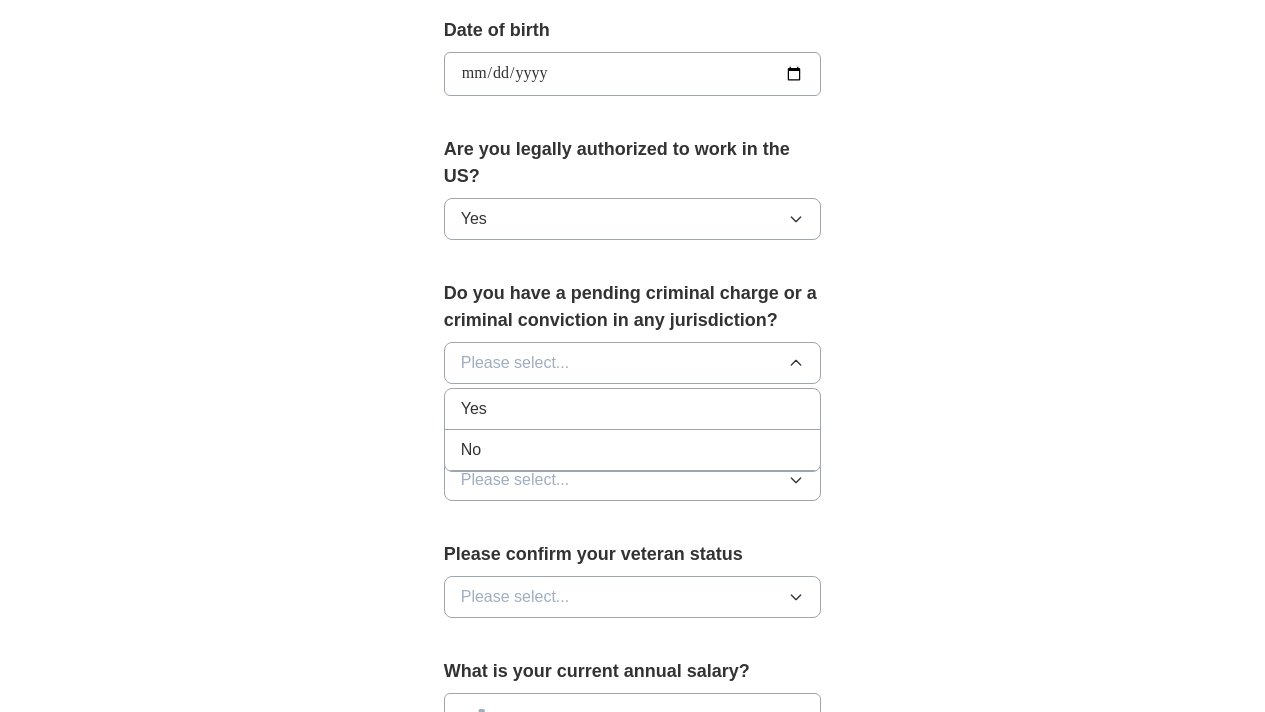 scroll, scrollTop: 943, scrollLeft: 0, axis: vertical 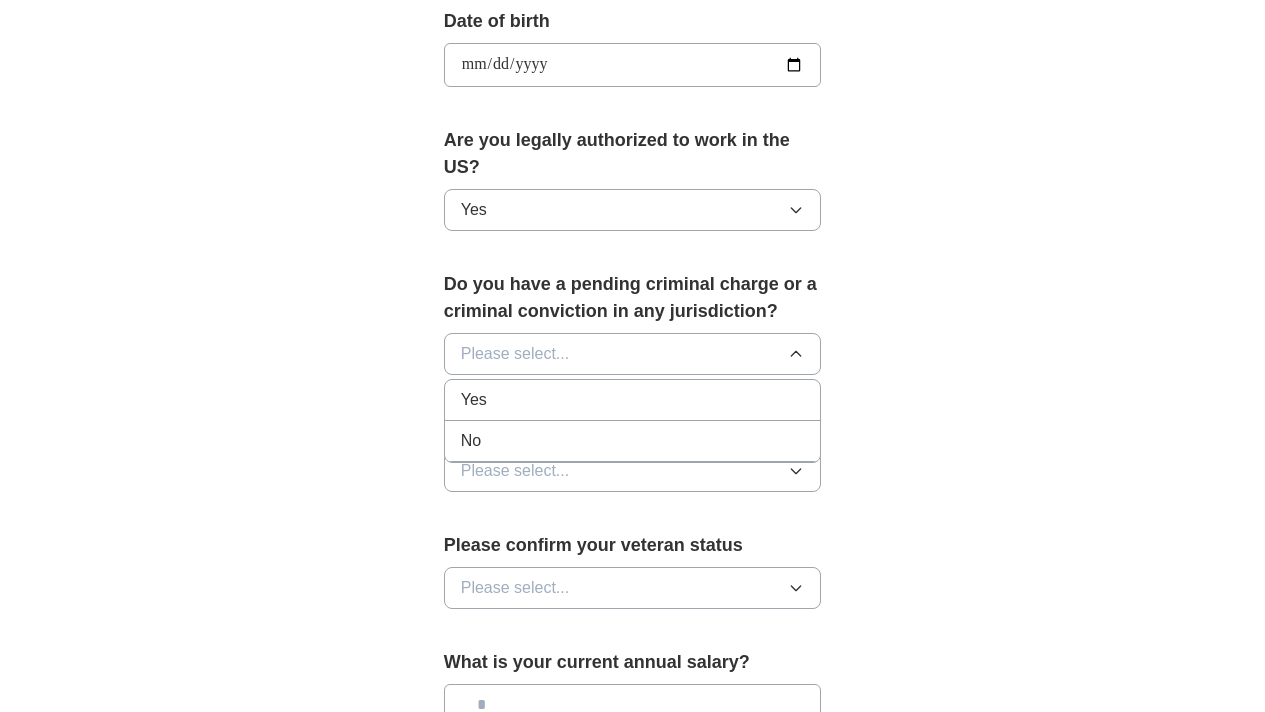 click on "No" at bounding box center [633, 441] 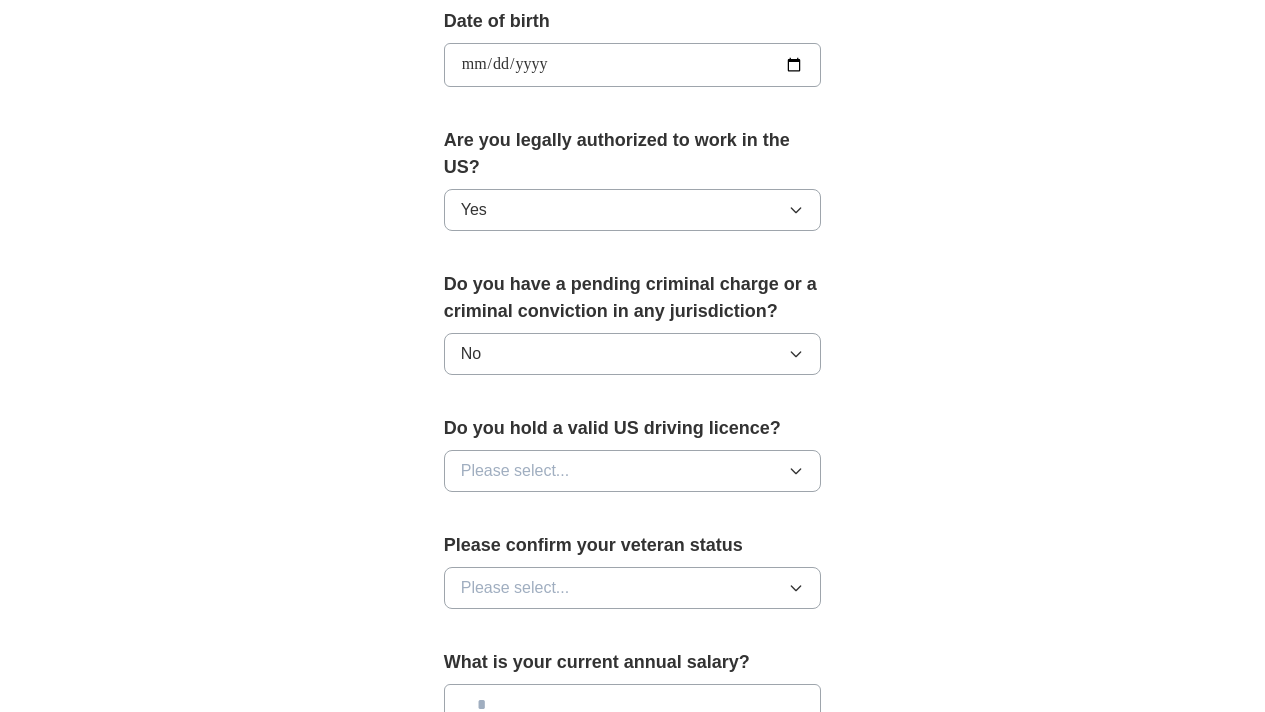click on "Please select..." at bounding box center (633, 471) 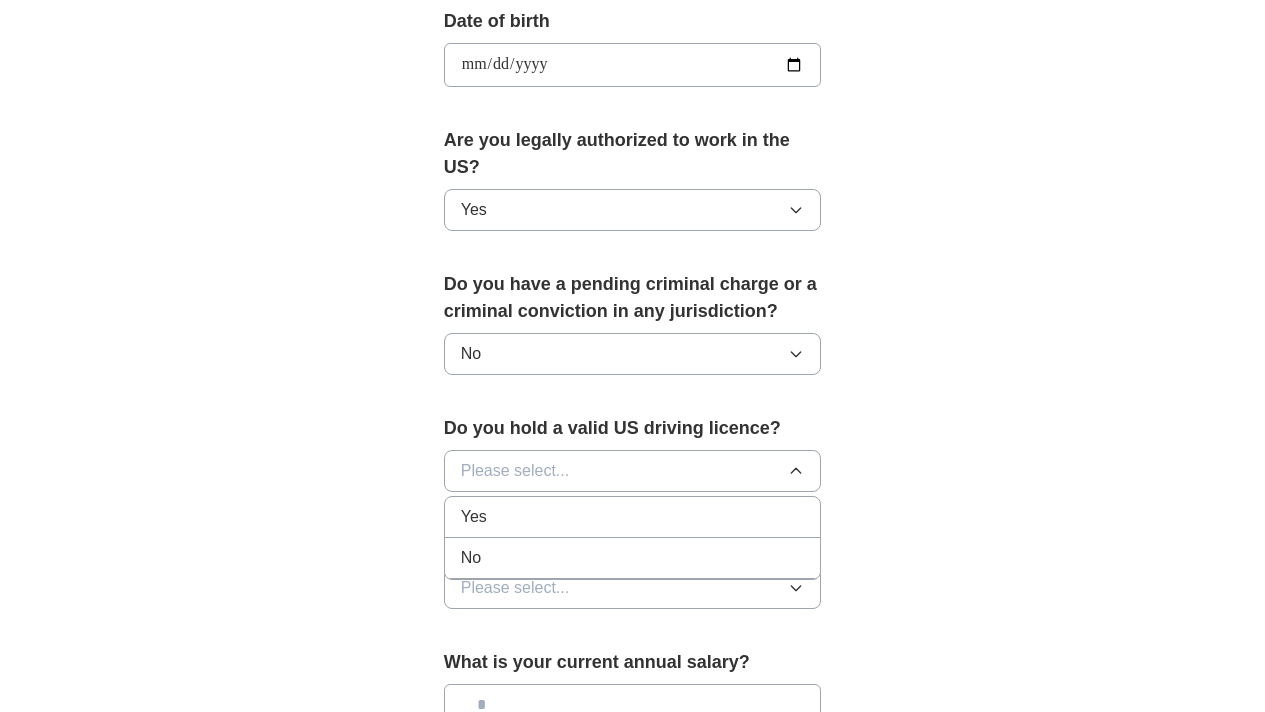 click on "No" at bounding box center [633, 558] 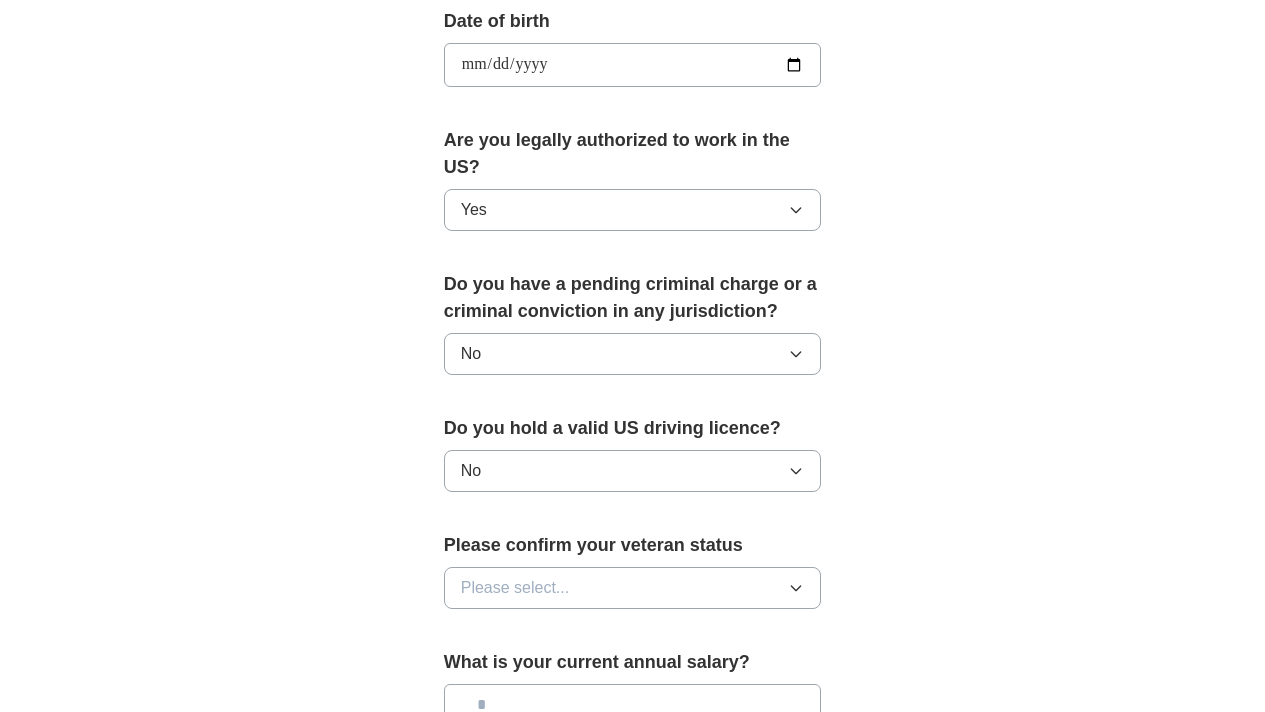 click on "Please select..." at bounding box center [633, 588] 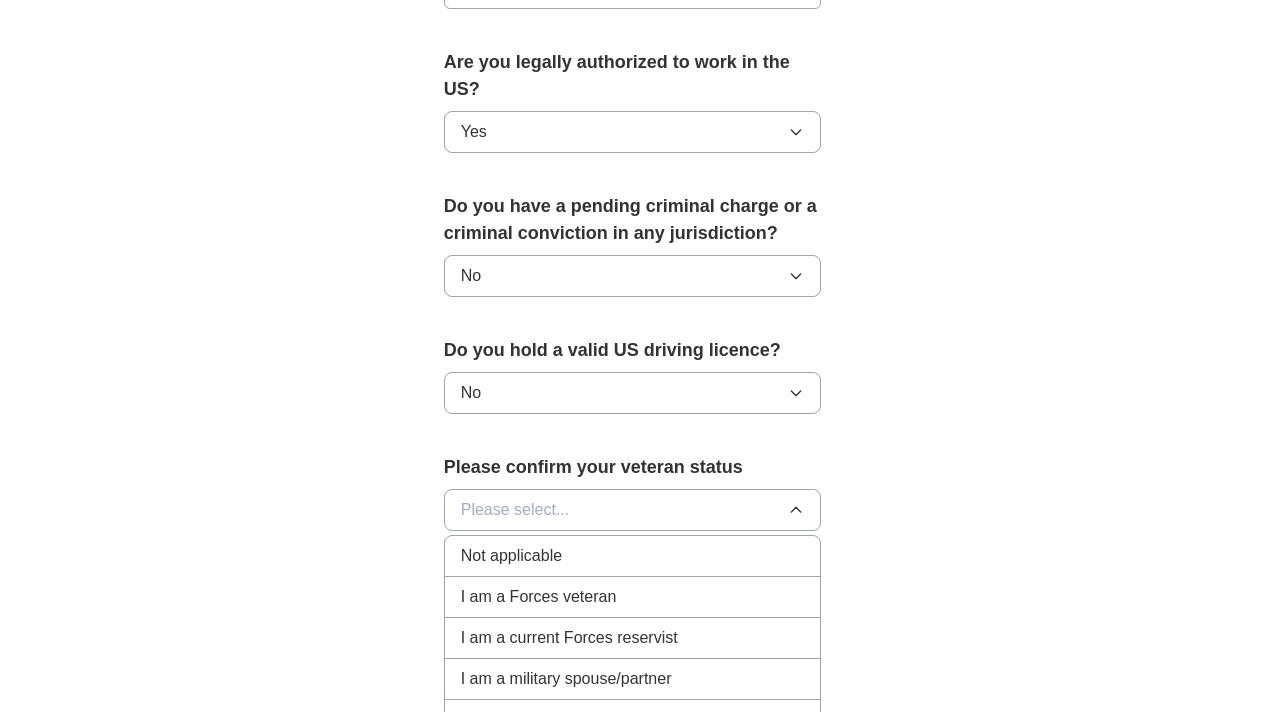 scroll, scrollTop: 1063, scrollLeft: 0, axis: vertical 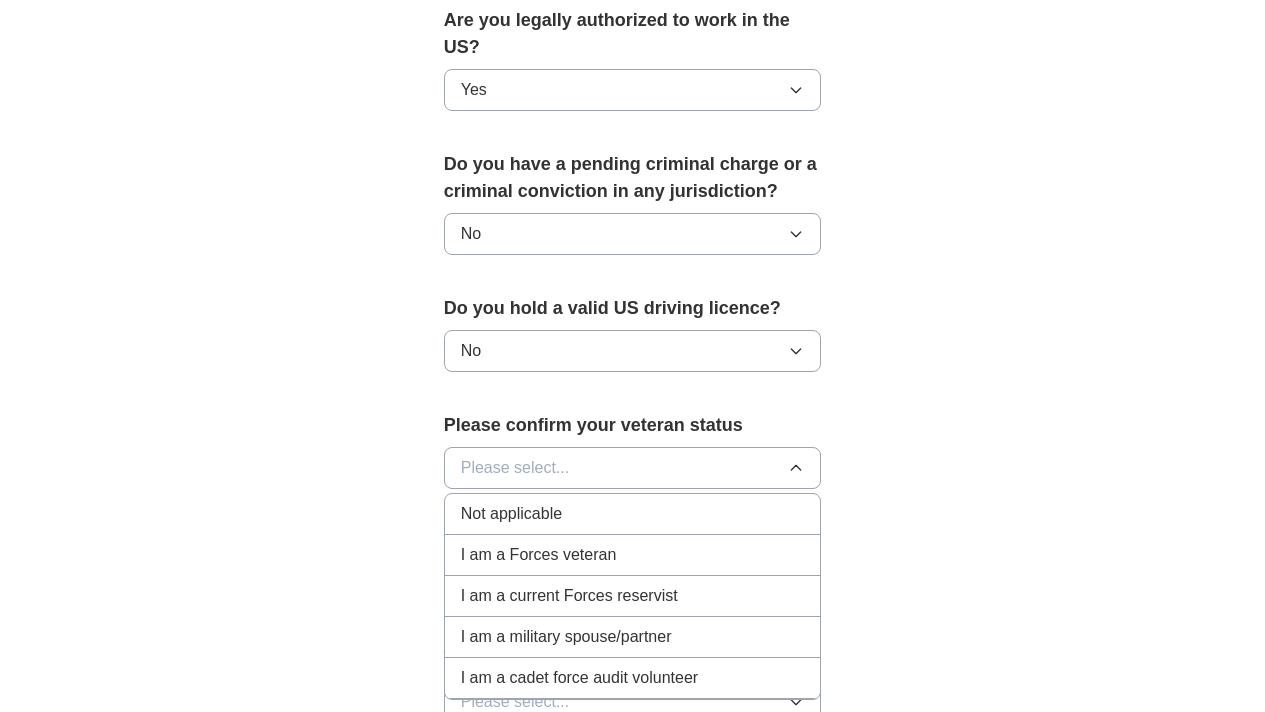 click on "Not applicable" at bounding box center (633, 514) 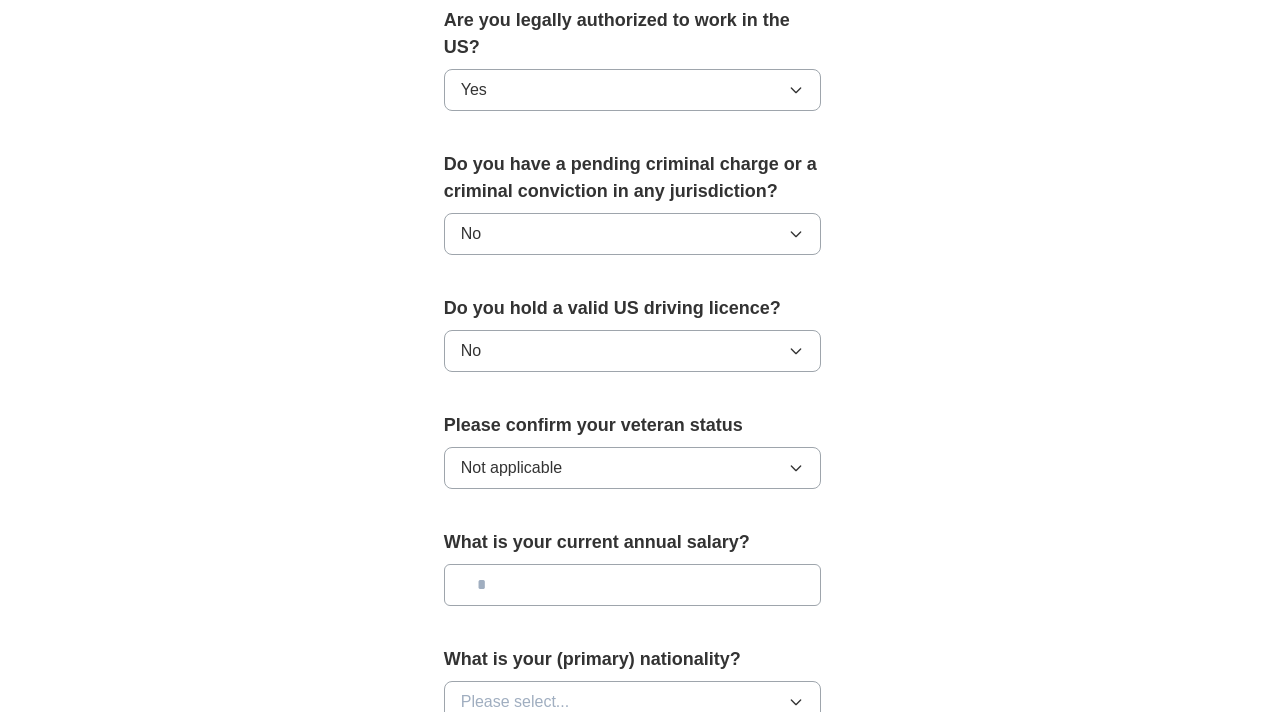 click at bounding box center [633, 585] 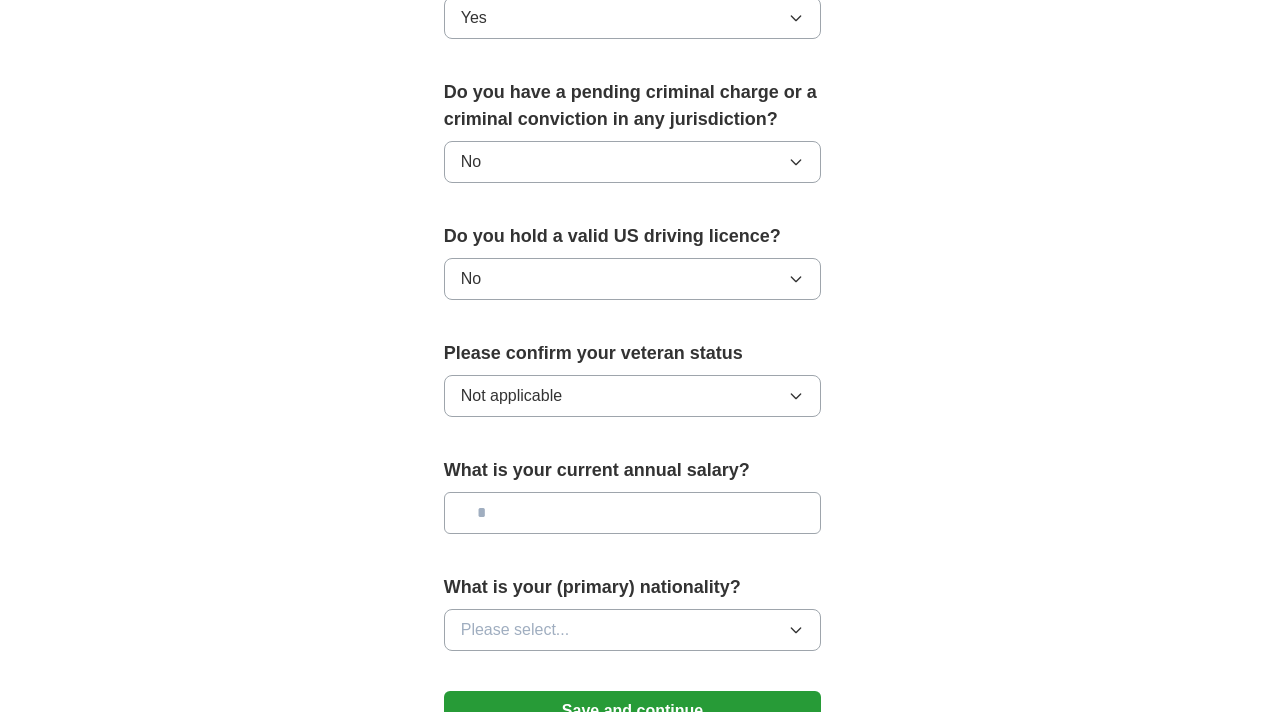 scroll, scrollTop: 1150, scrollLeft: 0, axis: vertical 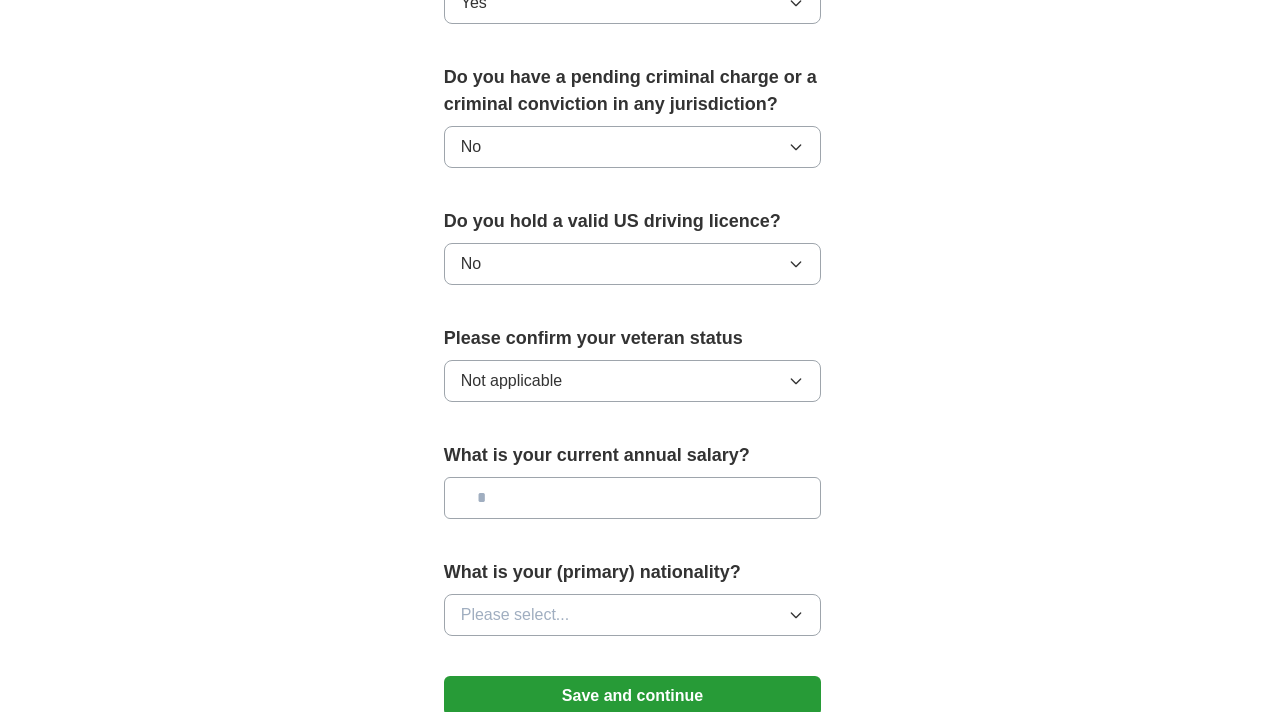click on "Please select..." at bounding box center (633, 615) 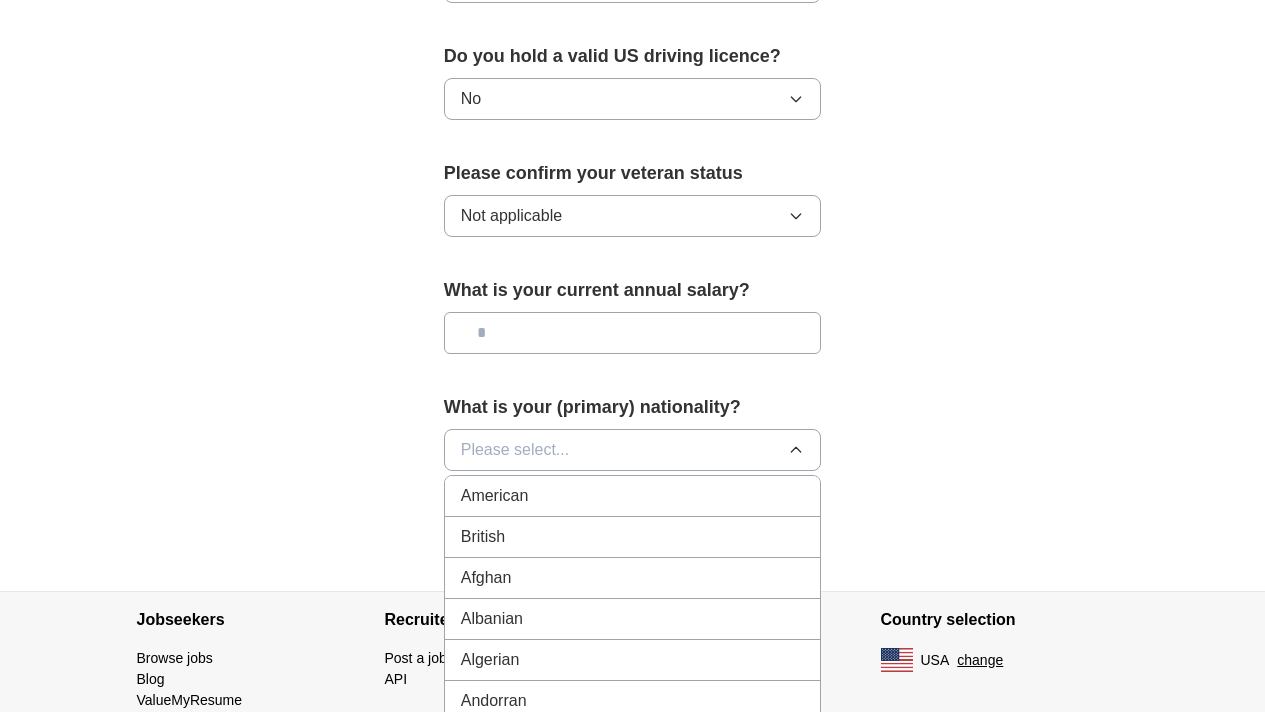 scroll, scrollTop: 1365, scrollLeft: 0, axis: vertical 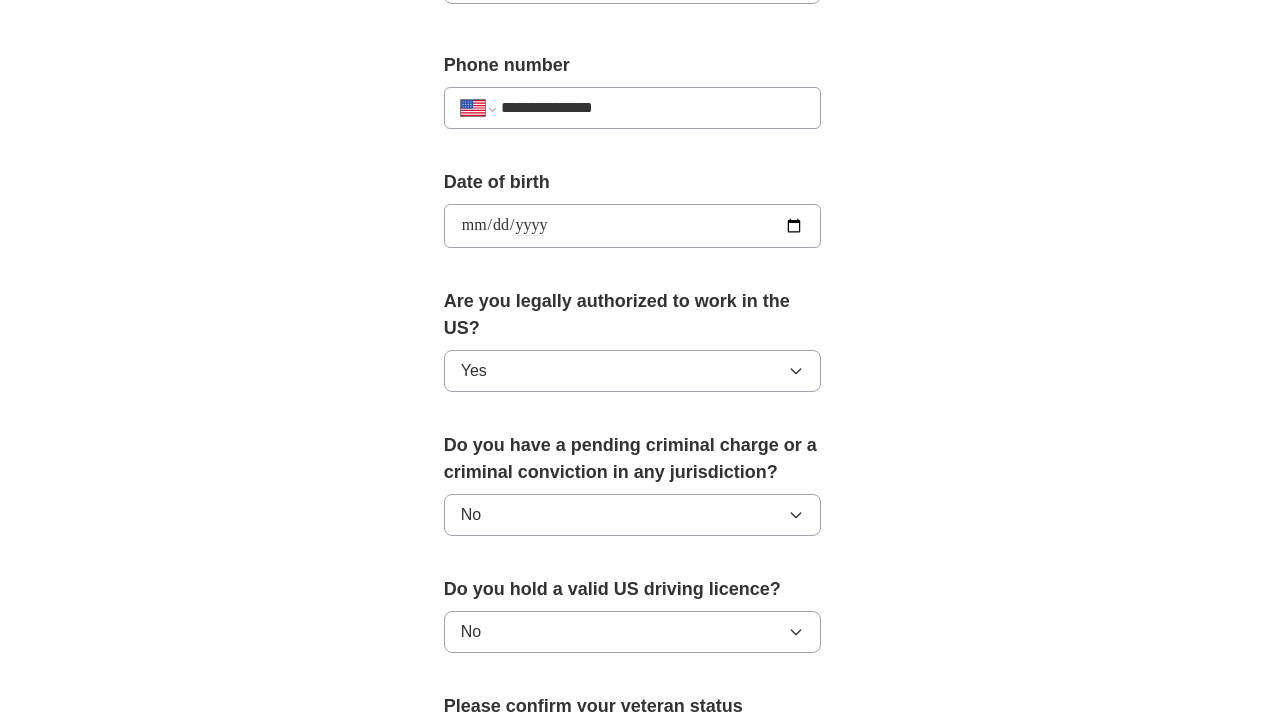 click on "Do you hold a valid US driving licence?" at bounding box center [633, 589] 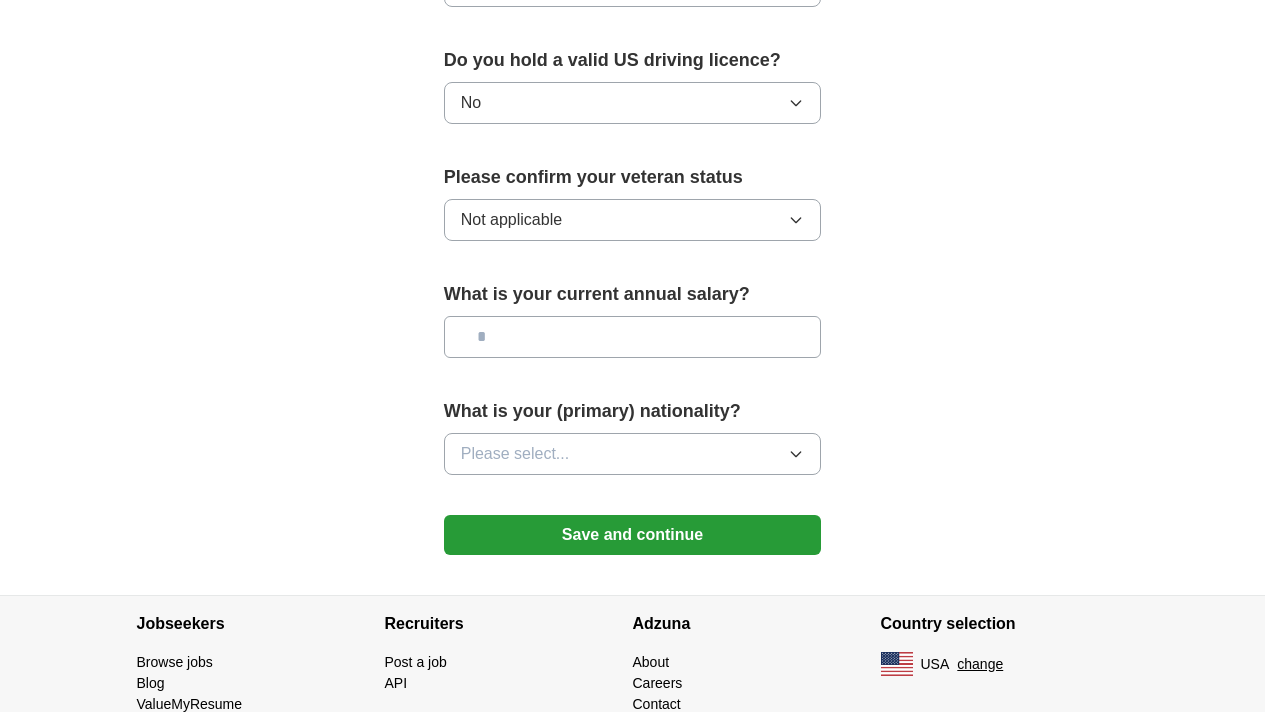 scroll, scrollTop: 1325, scrollLeft: 0, axis: vertical 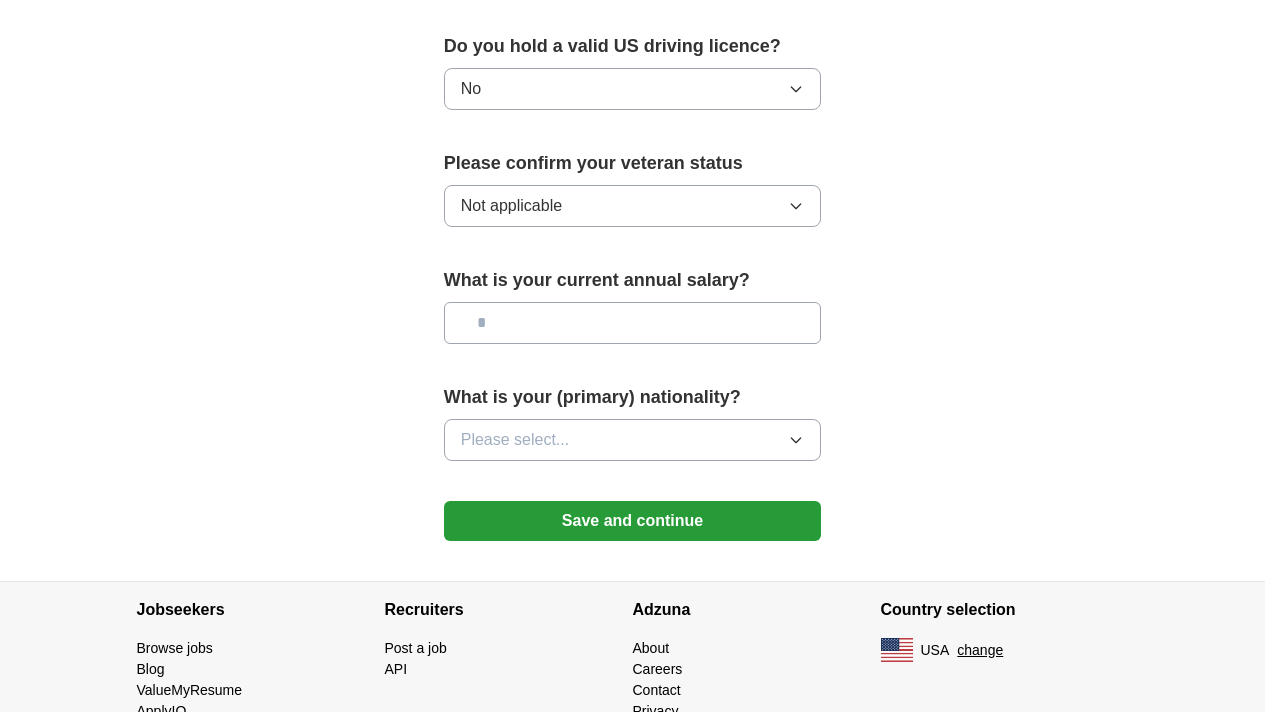 click on "Save and continue" at bounding box center [633, 521] 